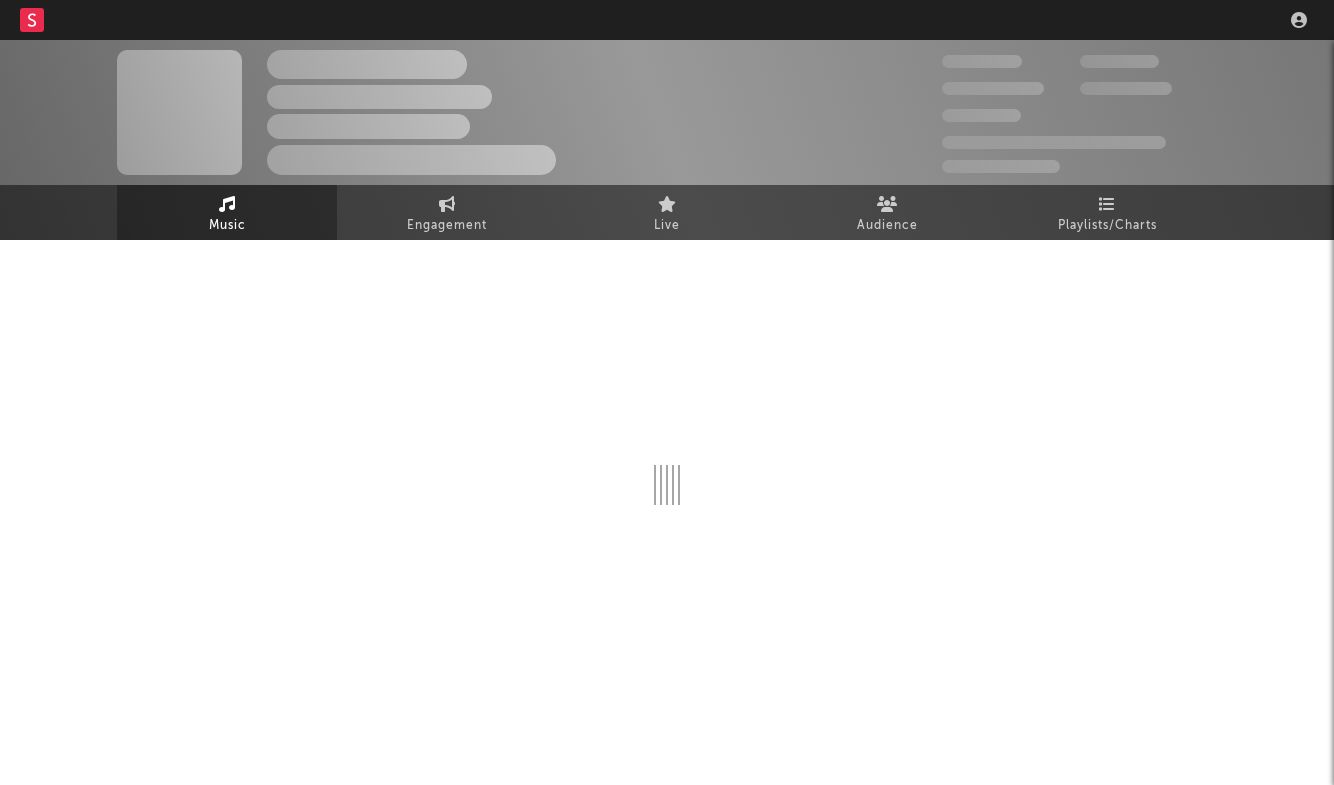 scroll, scrollTop: 0, scrollLeft: 0, axis: both 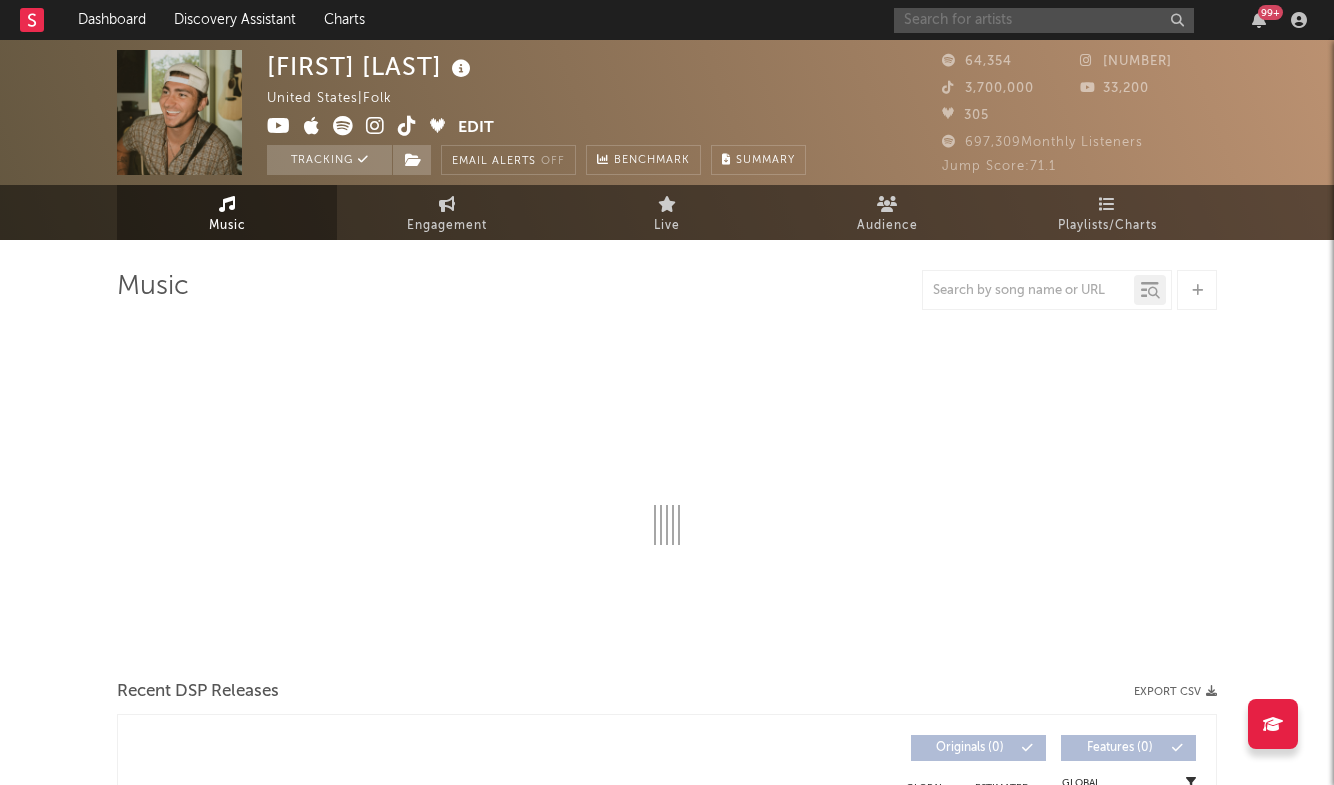 click at bounding box center (1044, 20) 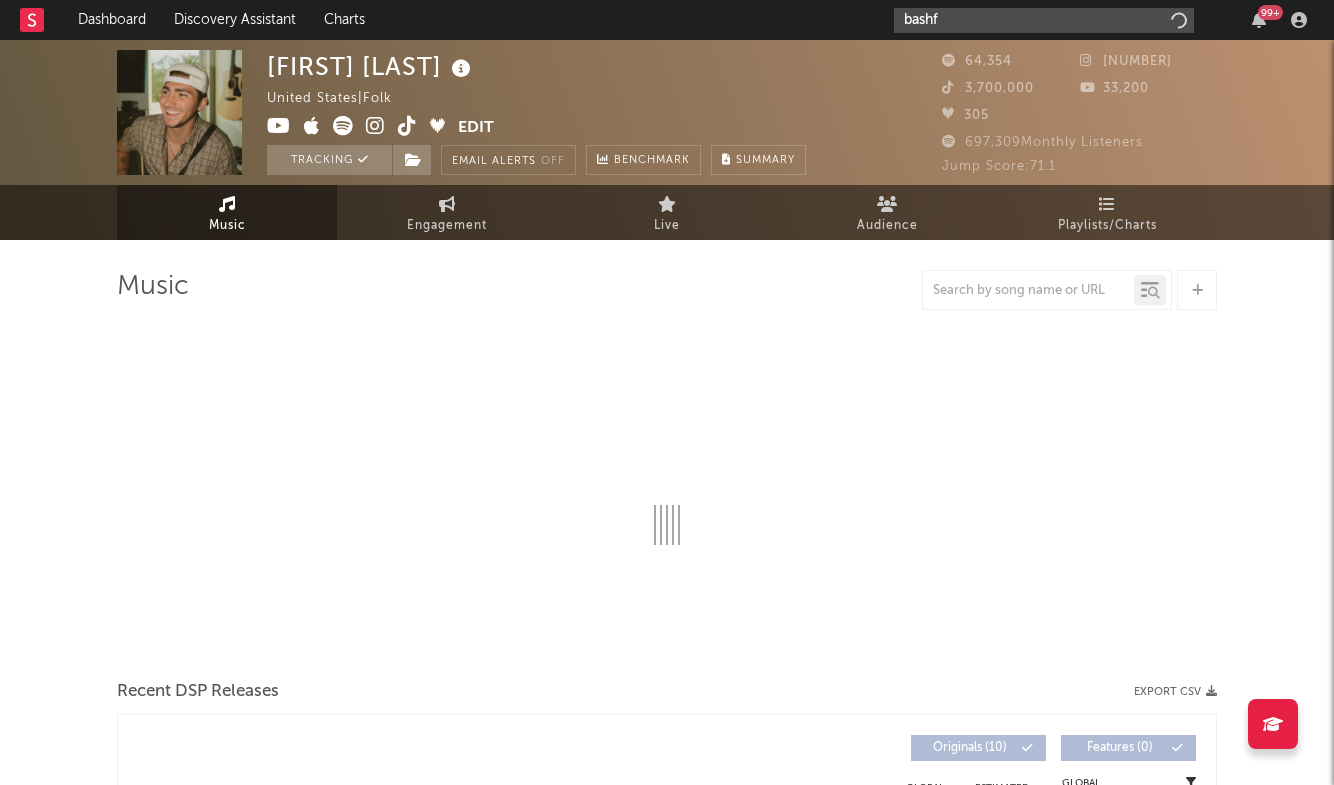 type on "bashfo" 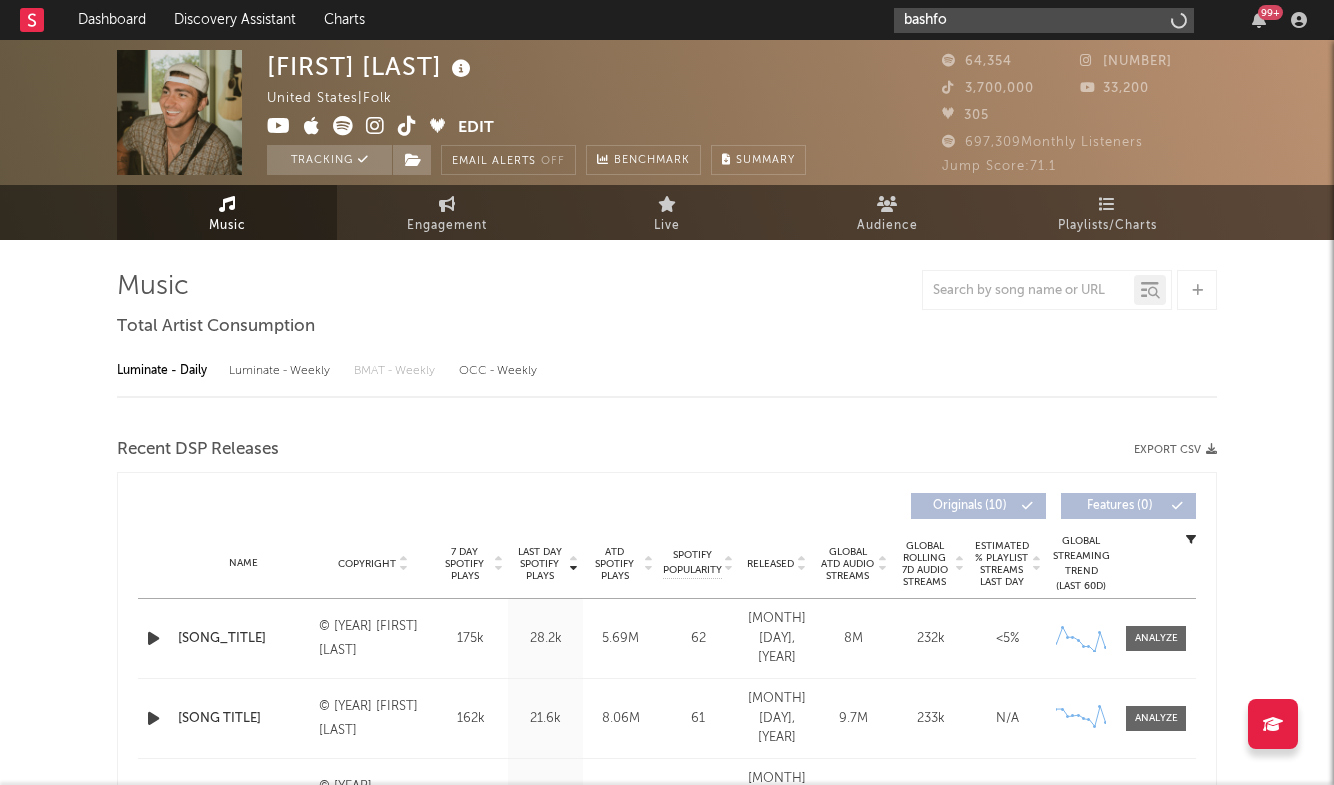 select on "6m" 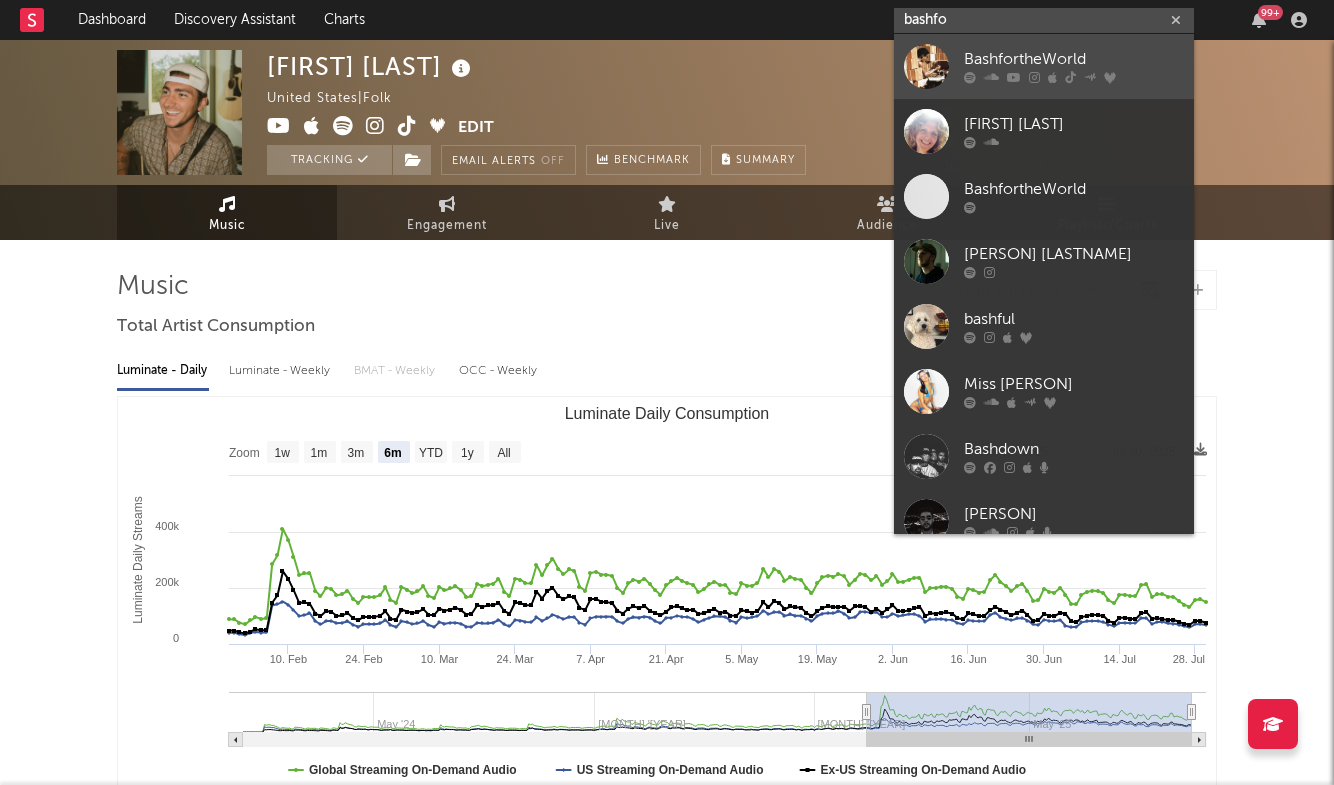 type on "bashfo" 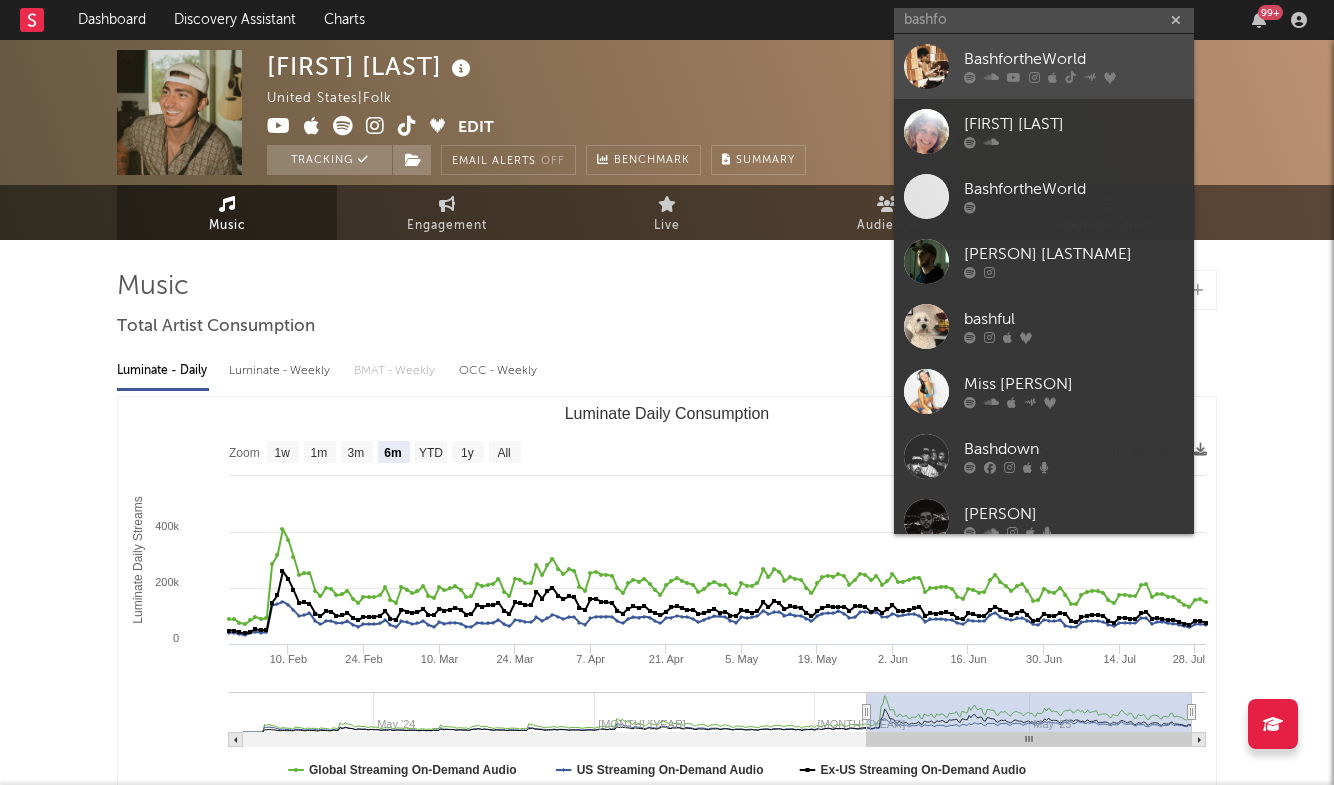 click on "BashfortheWorld" at bounding box center [1074, 60] 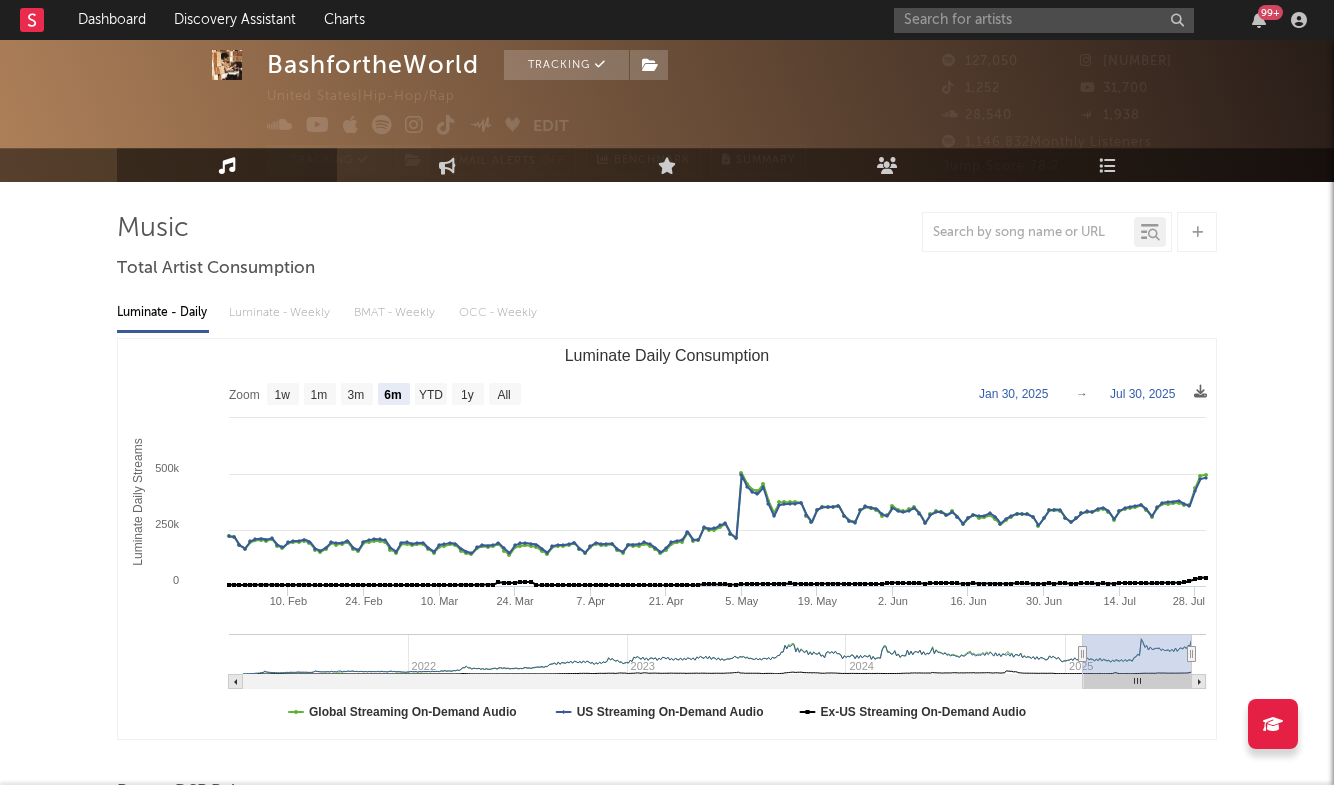 scroll, scrollTop: 60, scrollLeft: 0, axis: vertical 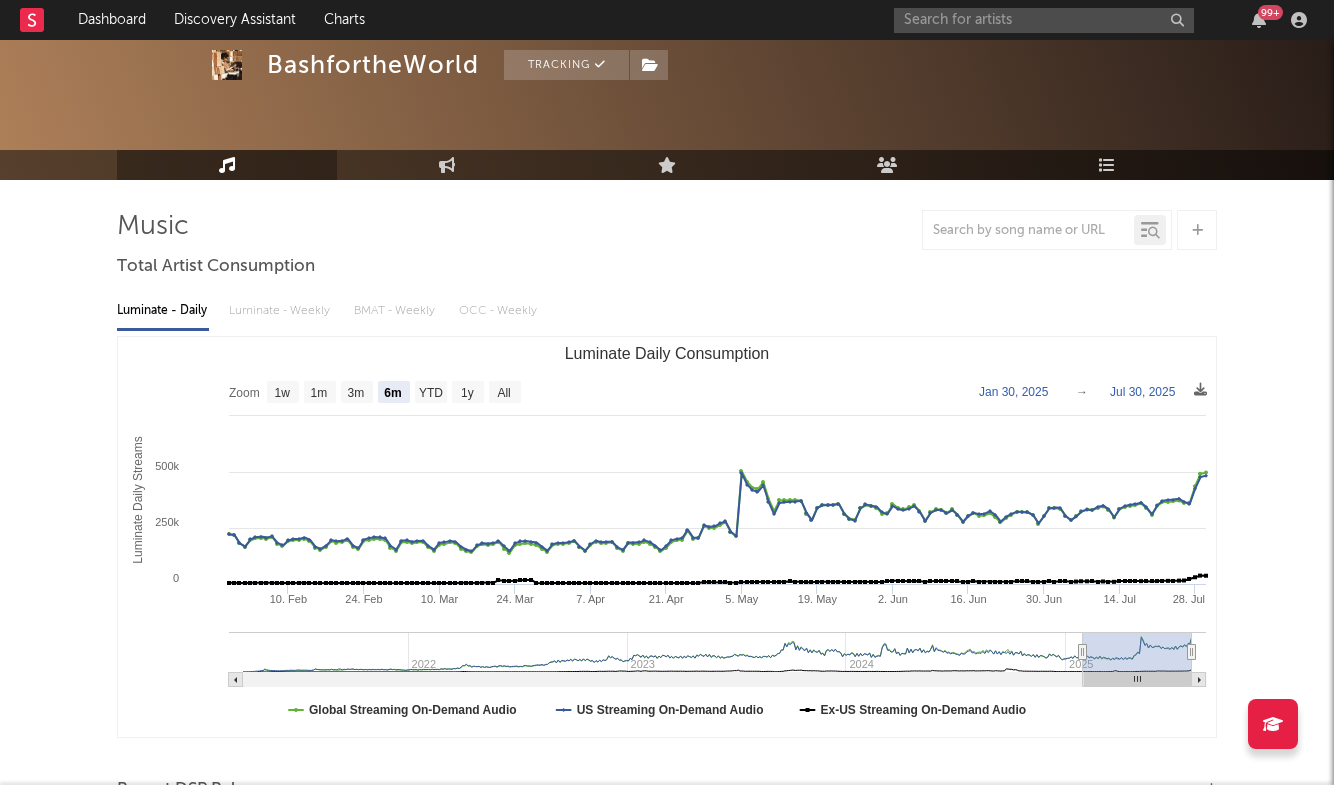 click 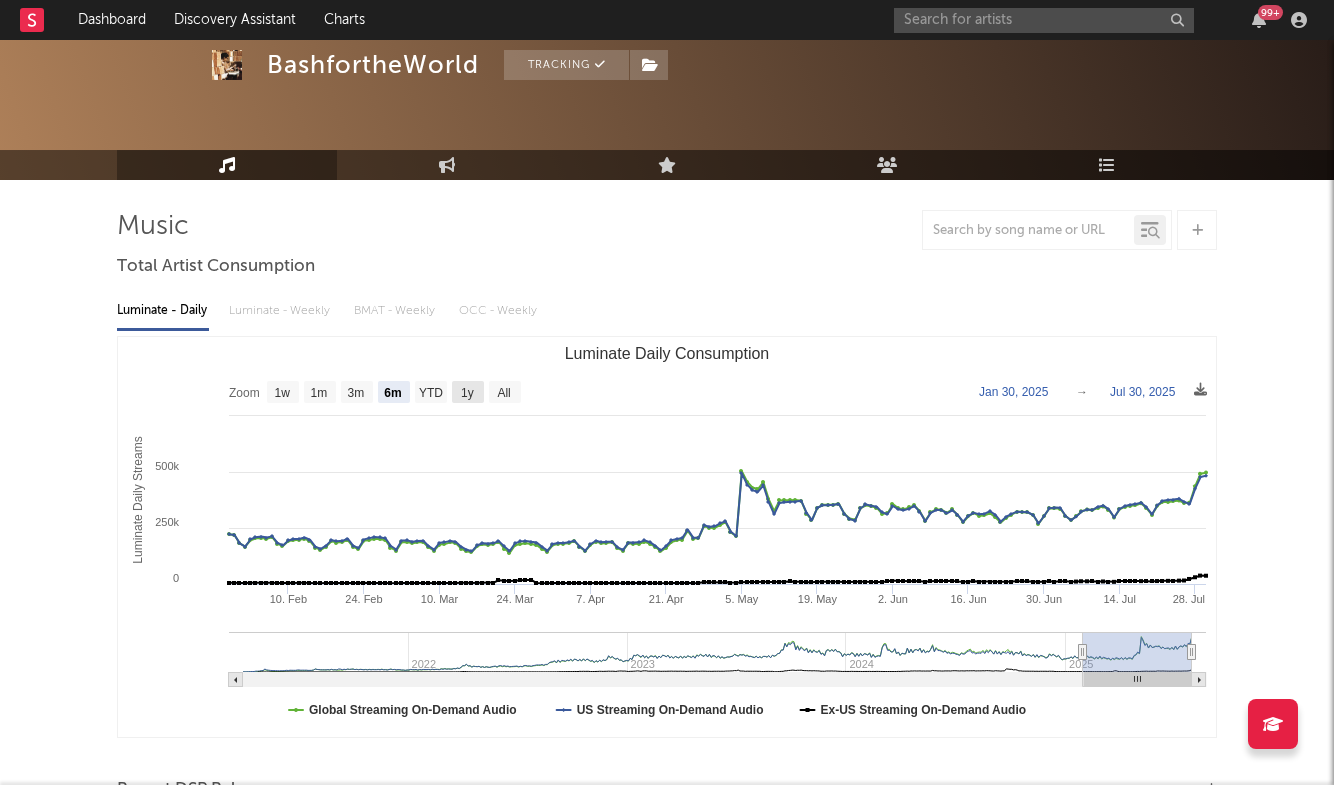 click 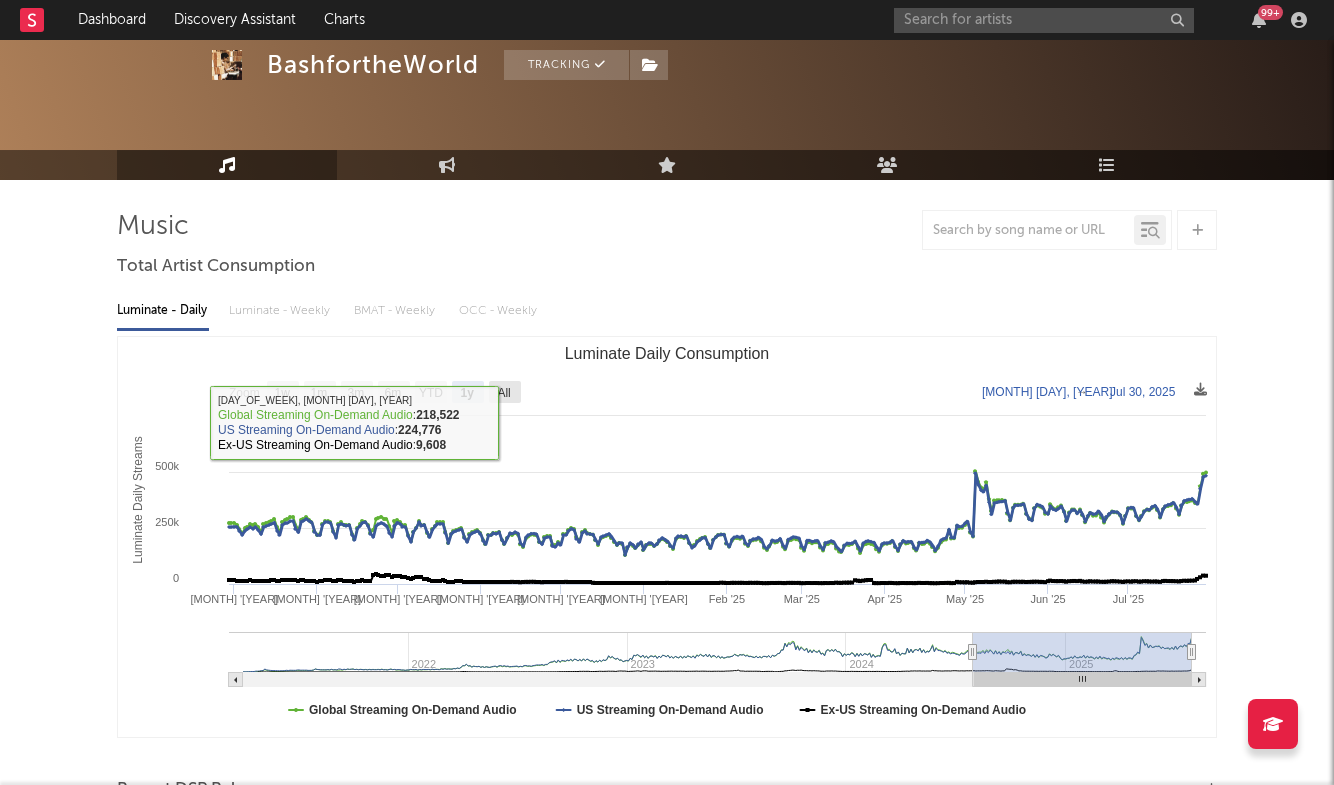 click 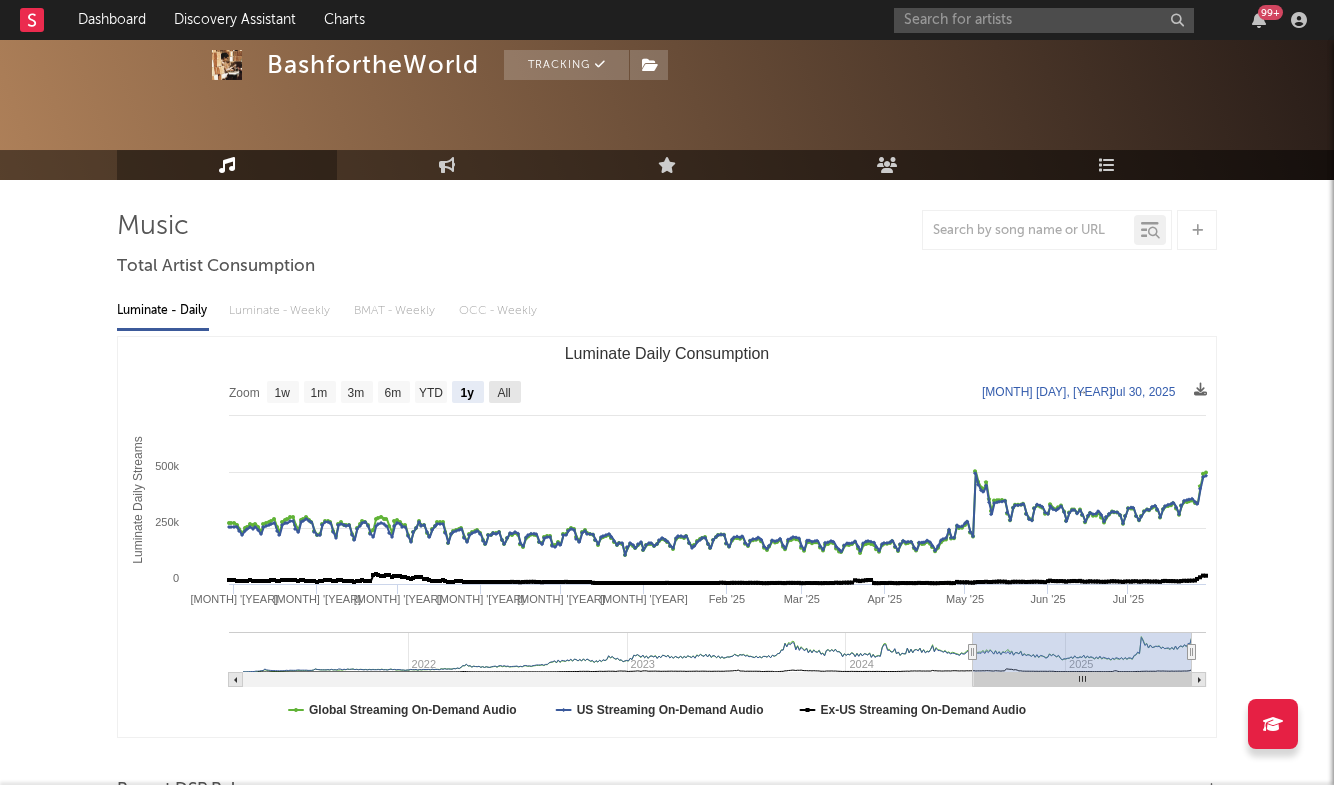 click on "All" 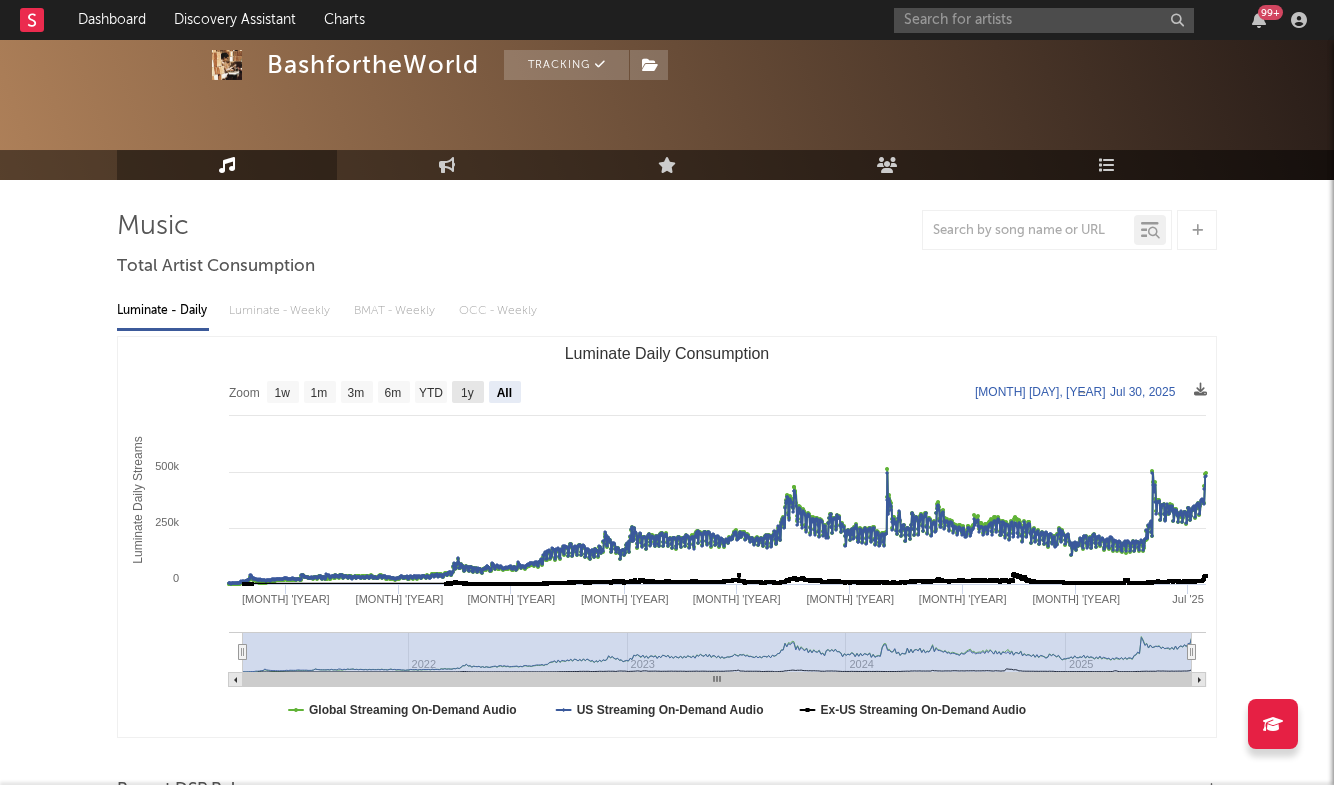 click on "1y" 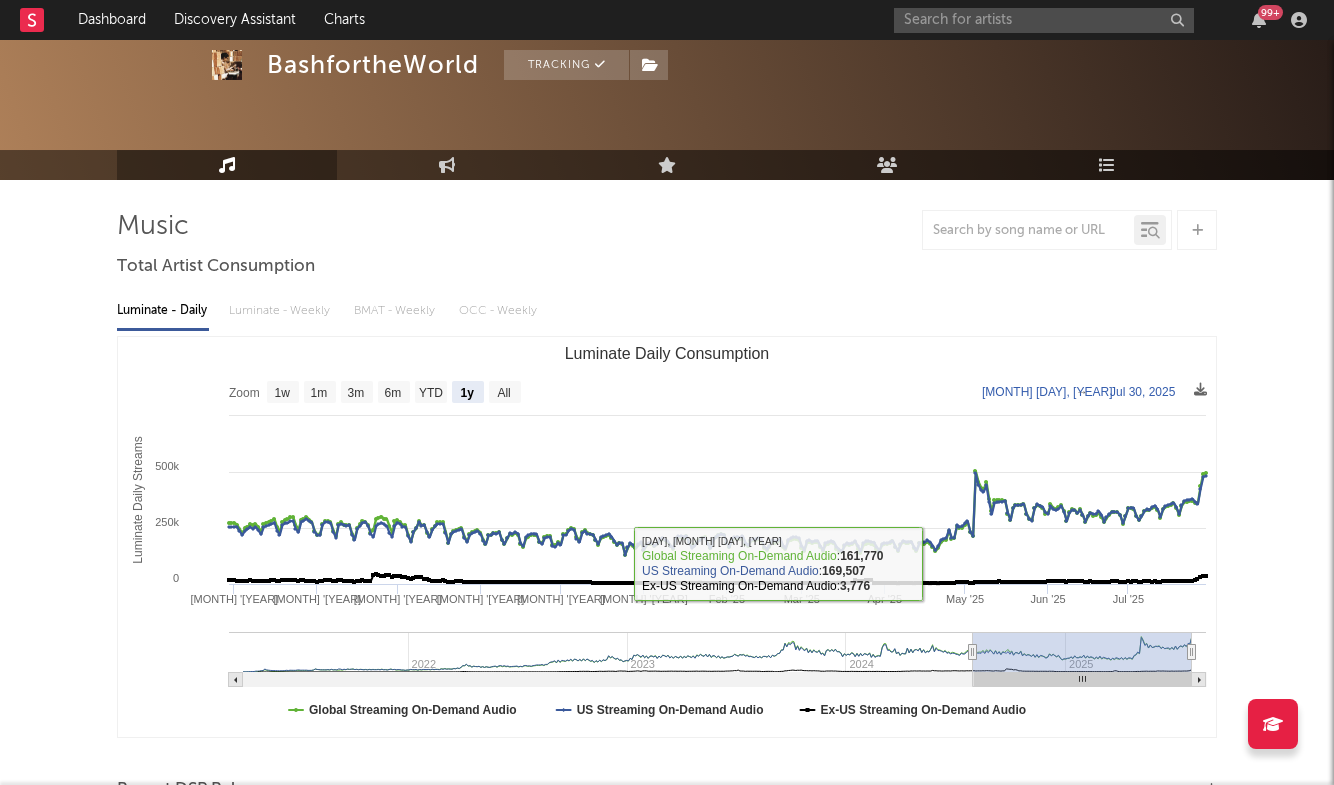 type on "[DATE]" 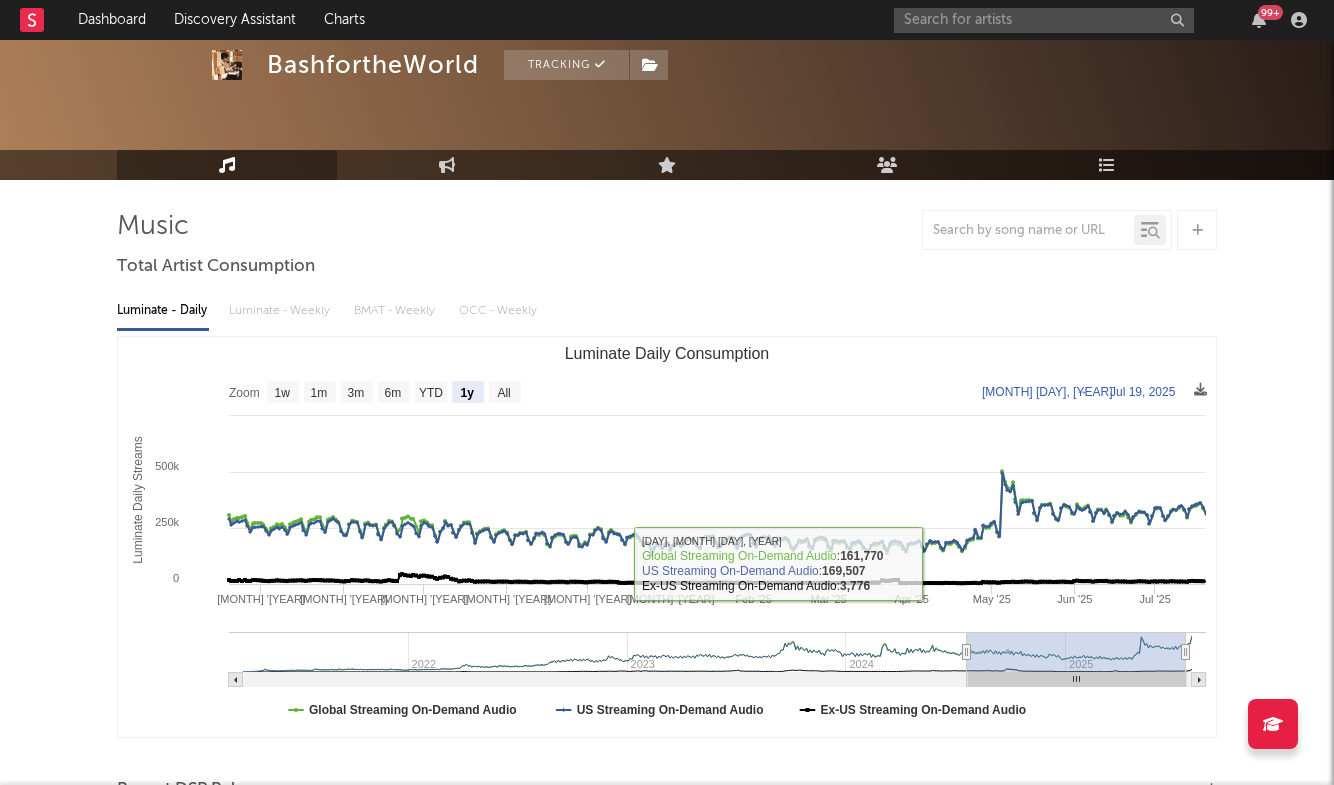 type on "[YEAR]-[MONTH]-[DAY]" 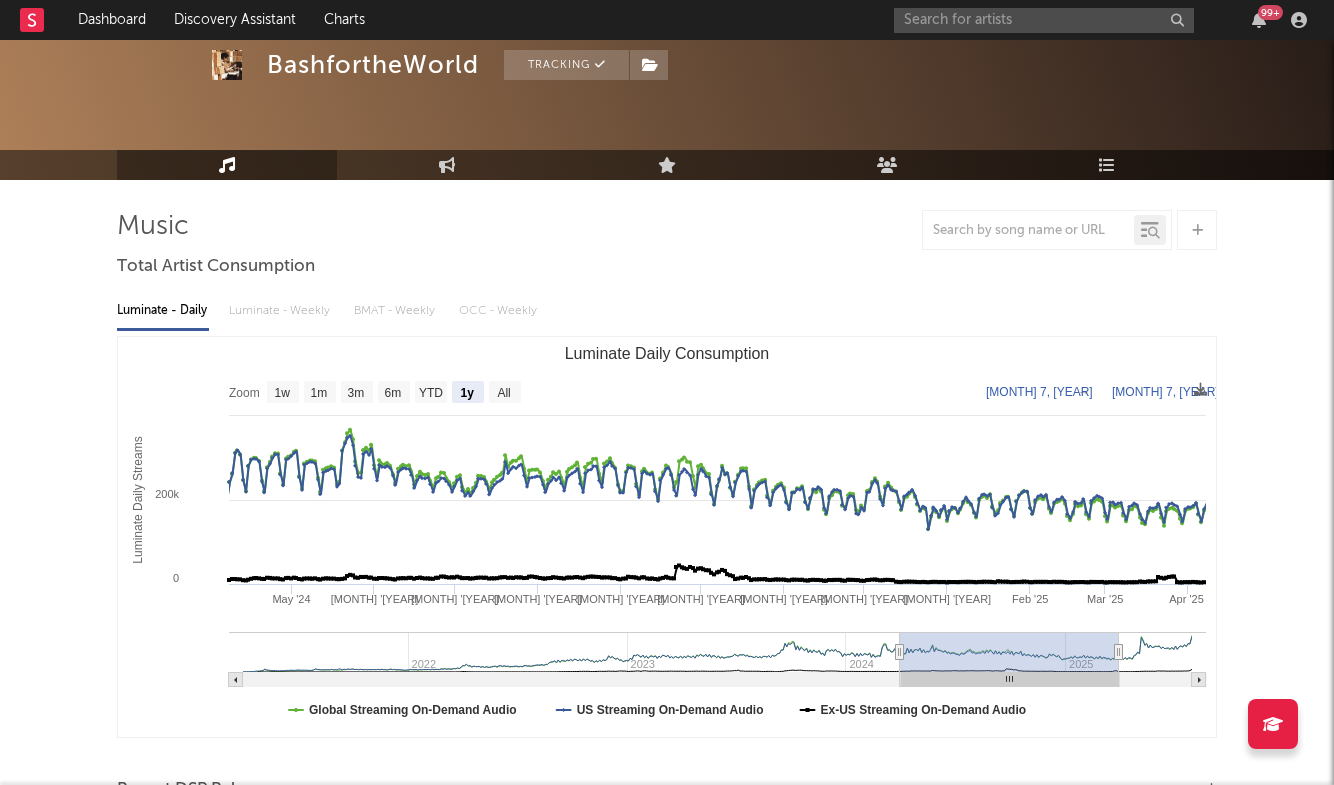 type on "[YEAR]-[MONTH]-[DAY]" 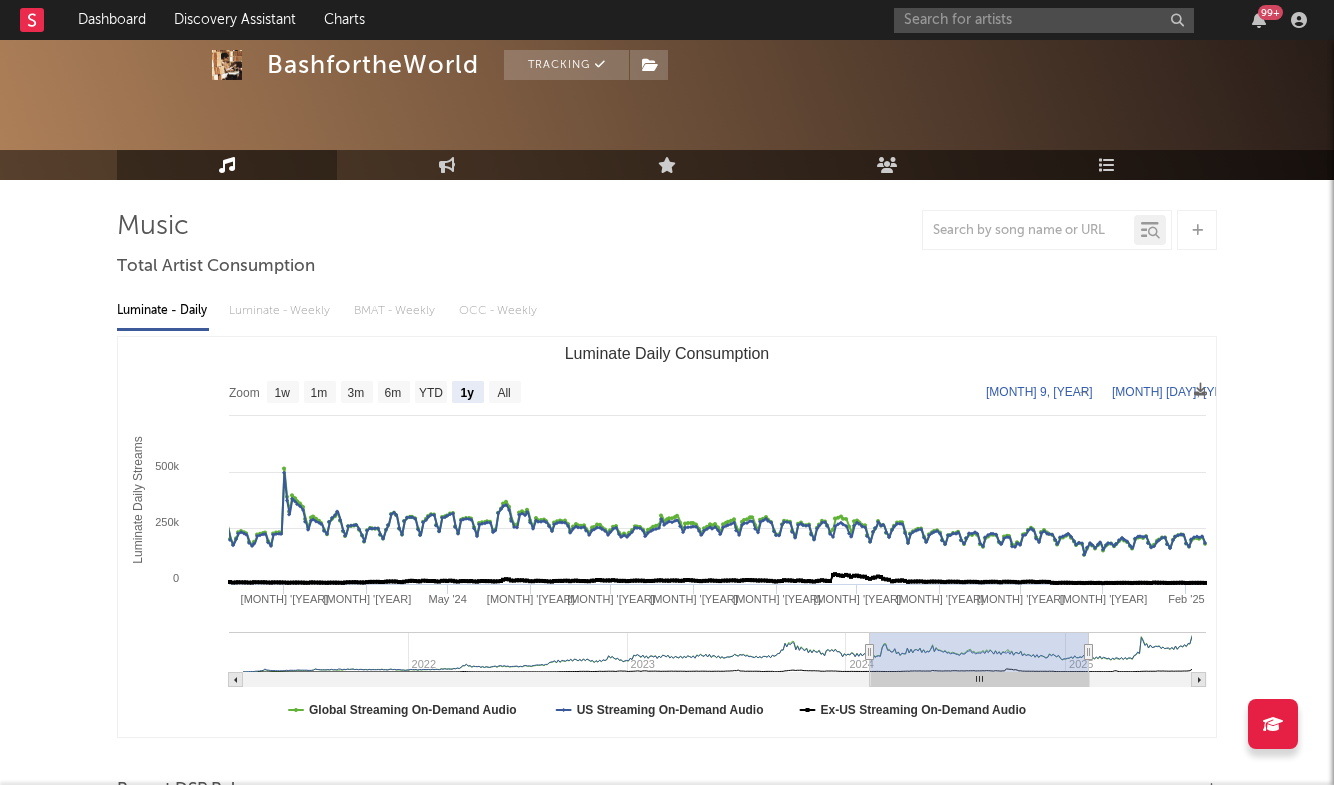 type on "[YEAR]-[MONTH]-[DAY]" 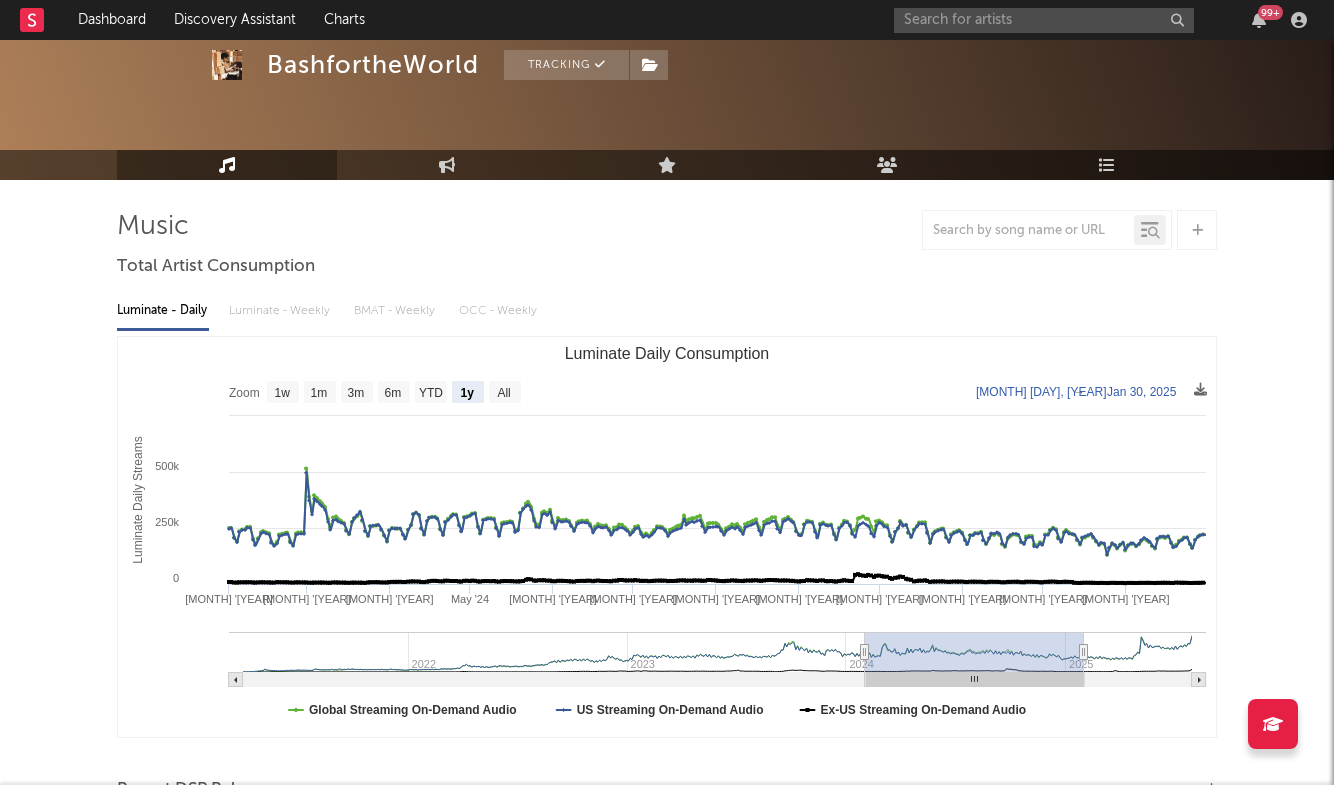 type on "[DATE]" 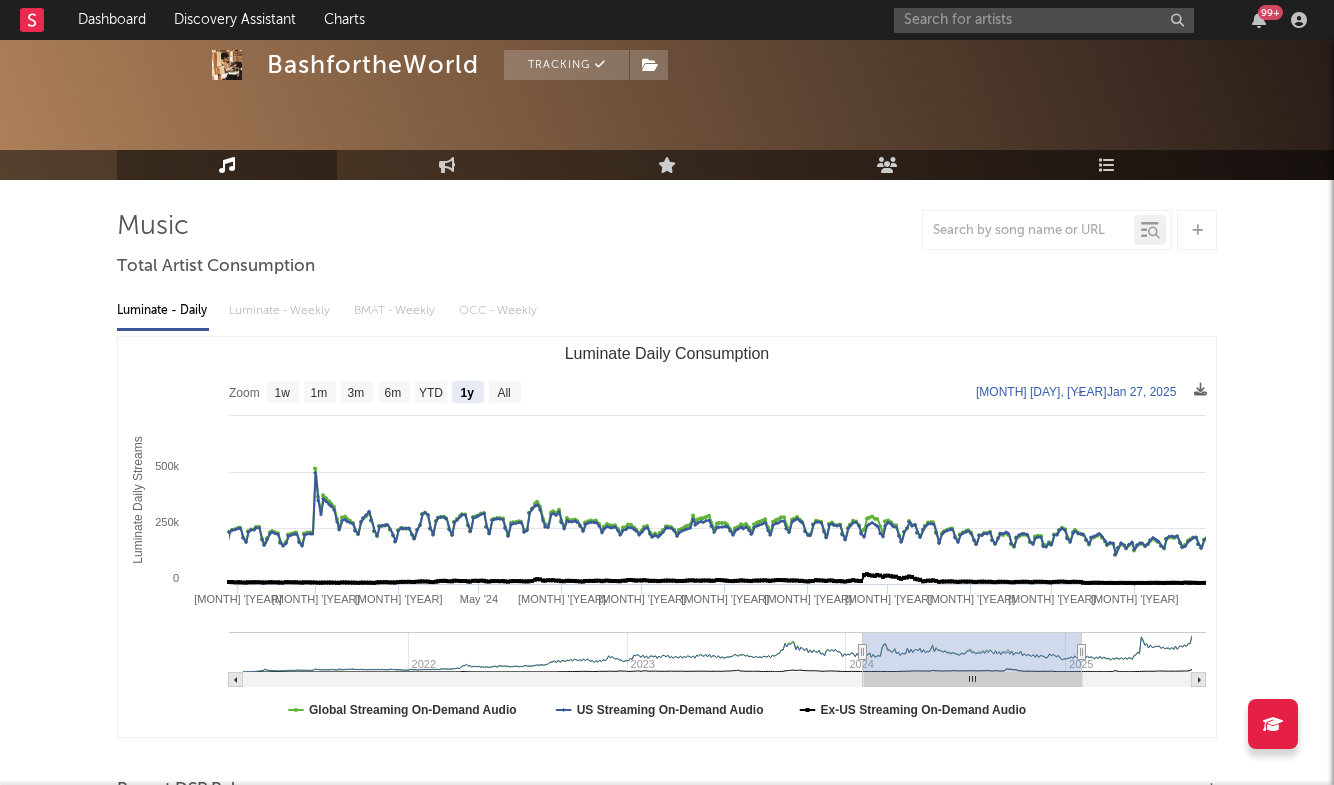type on "[YEAR]-[MONTH]-[DAY]" 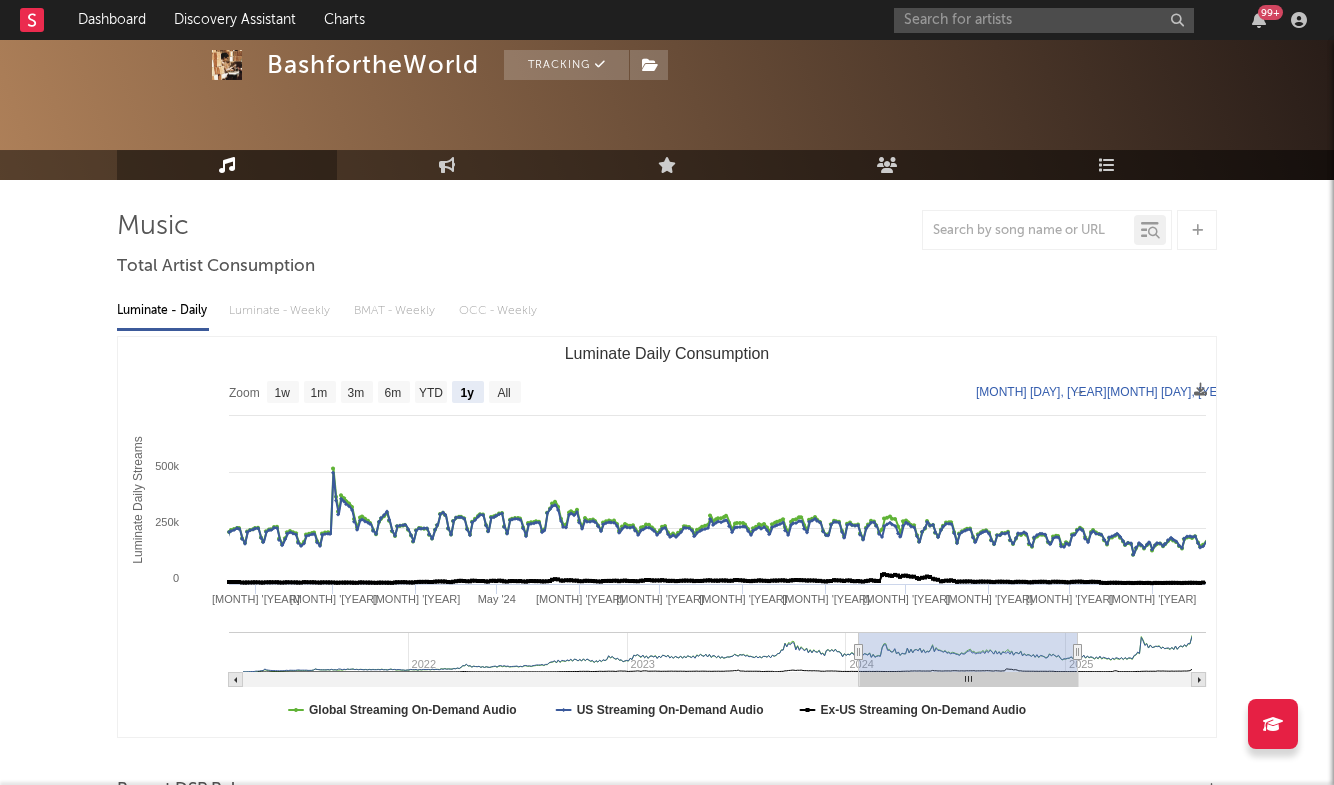 type on "[DATE]" 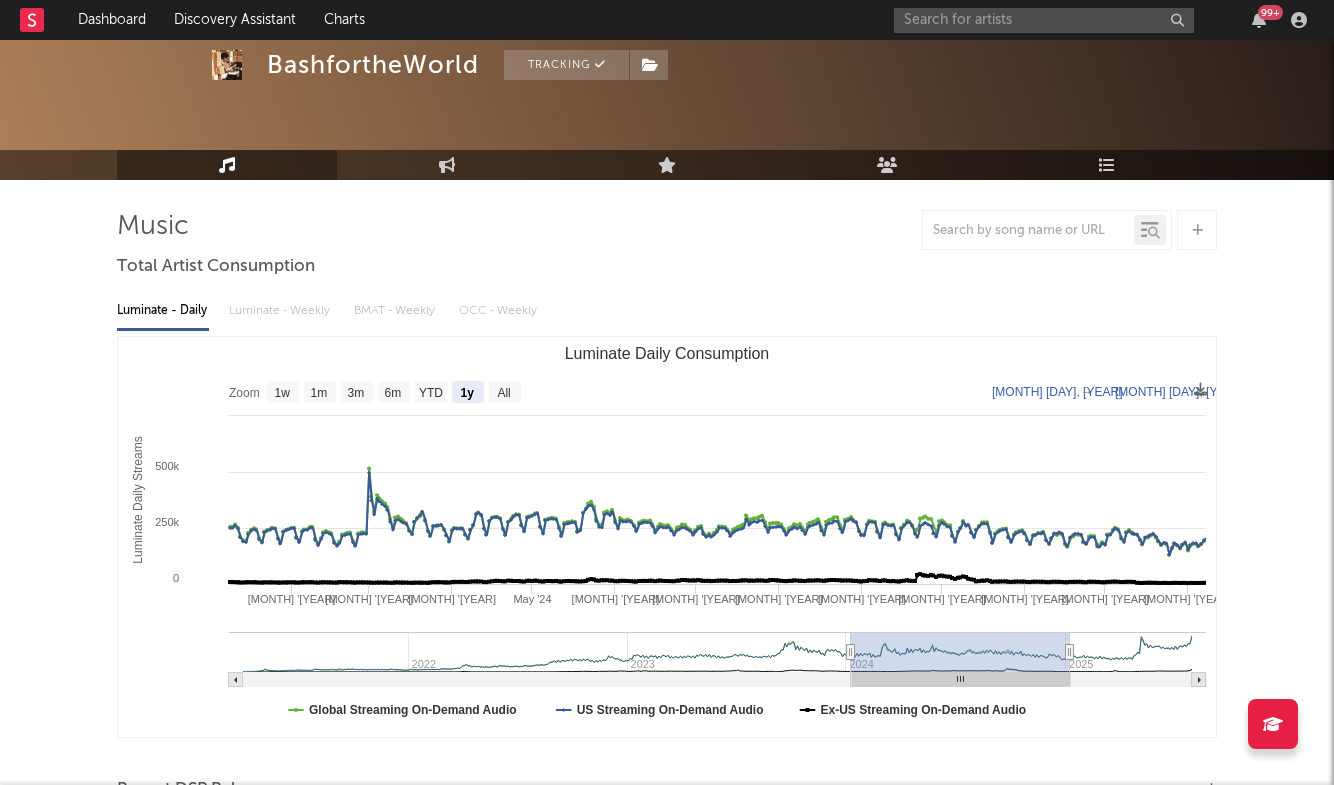 type on "[YEAR]-[MONTH]-[DAY]" 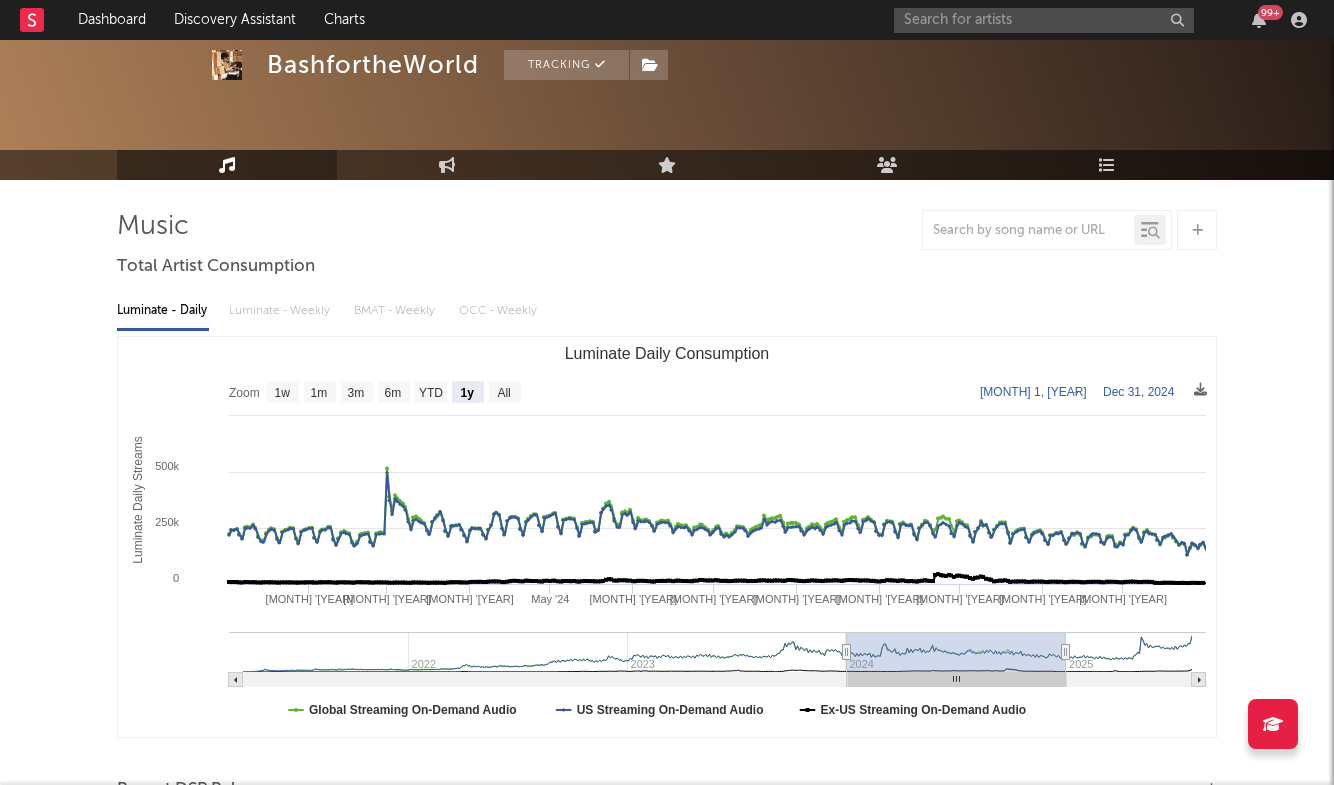 type on "[DATE]" 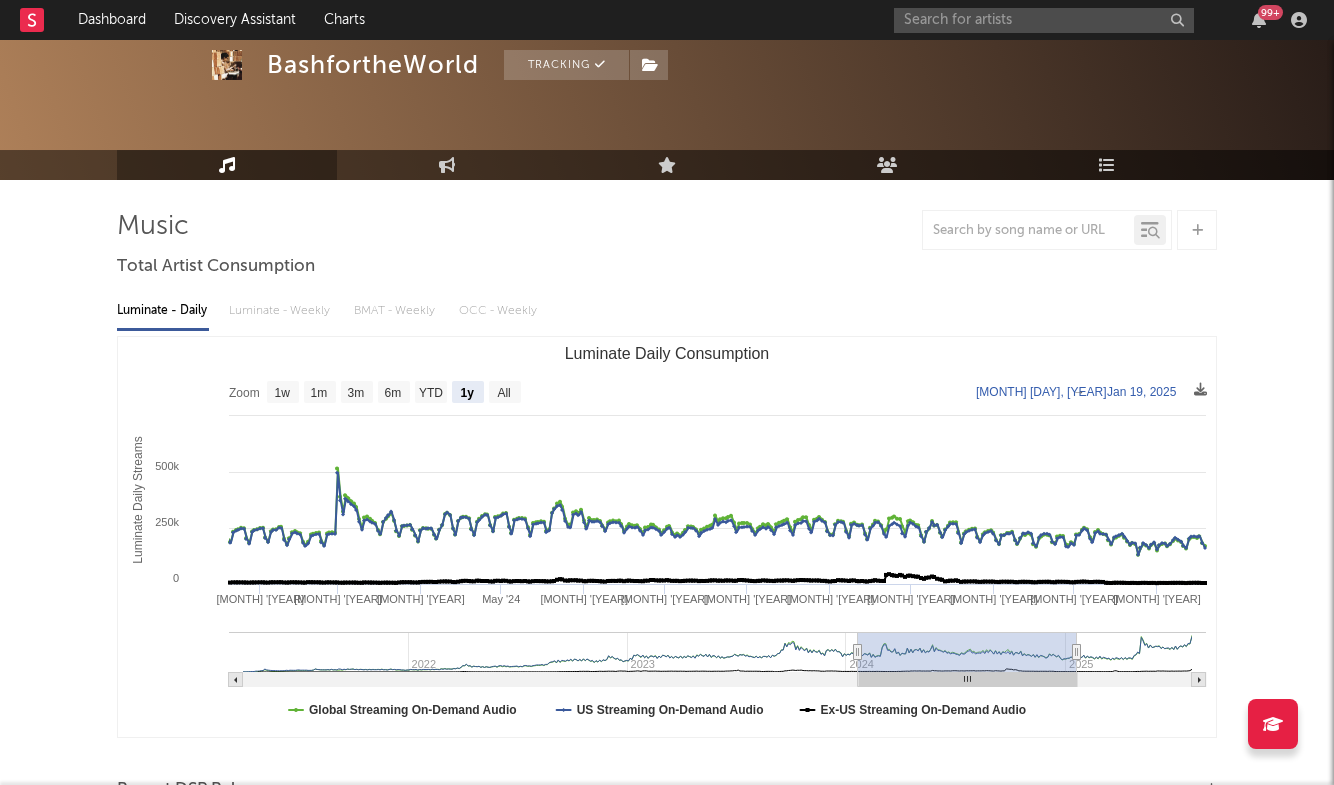 type on "[YEAR]-[MONTH]-[DAY]" 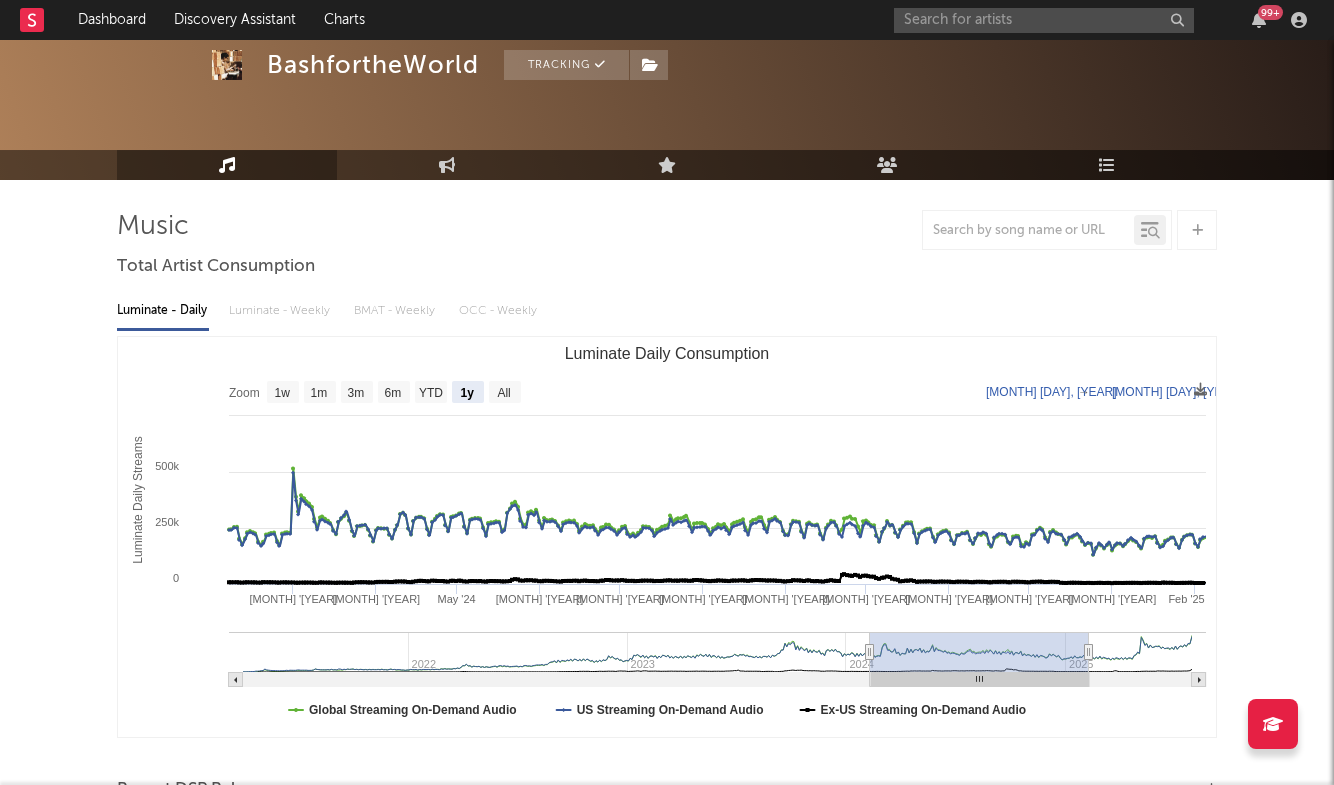 type on "[YEAR]-[MONTH]-[DAY]" 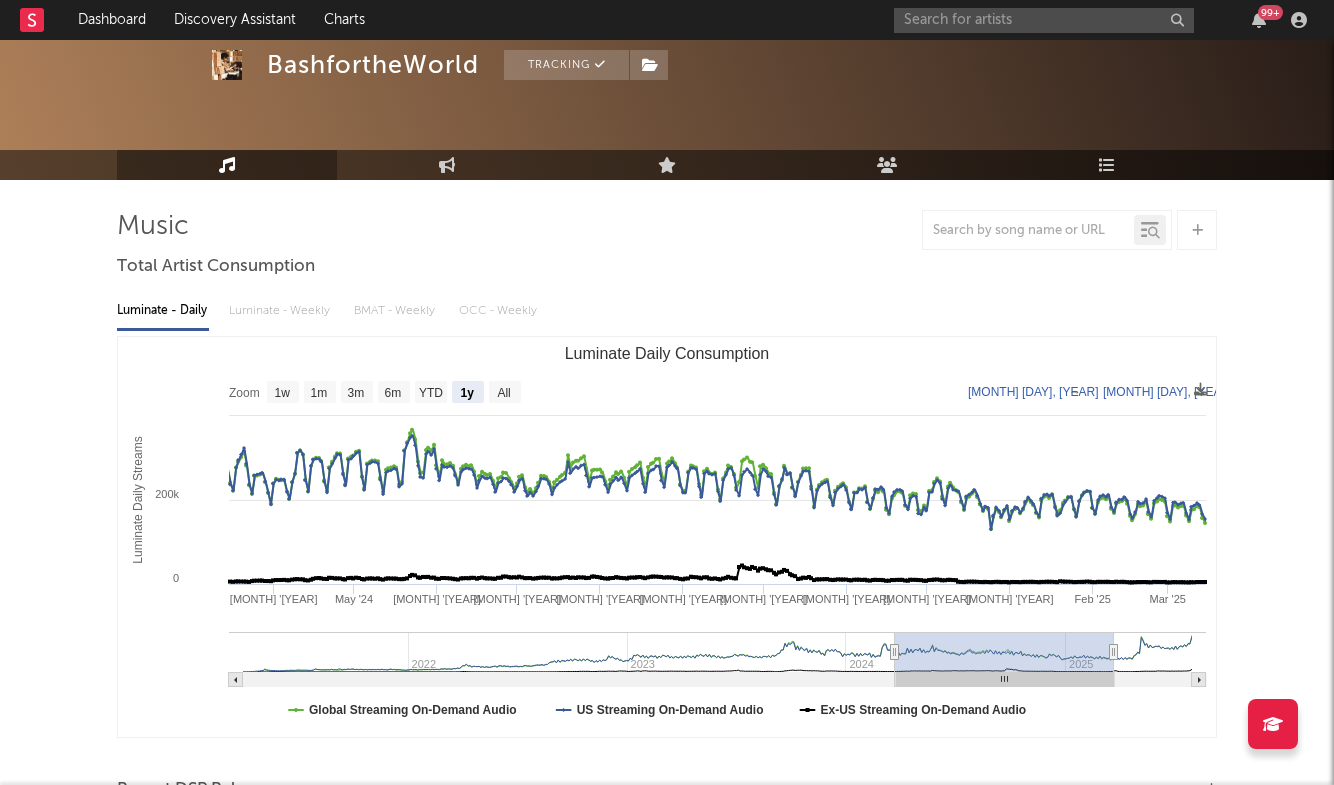 type on "[YEAR]-[MONTH]-[DAY]" 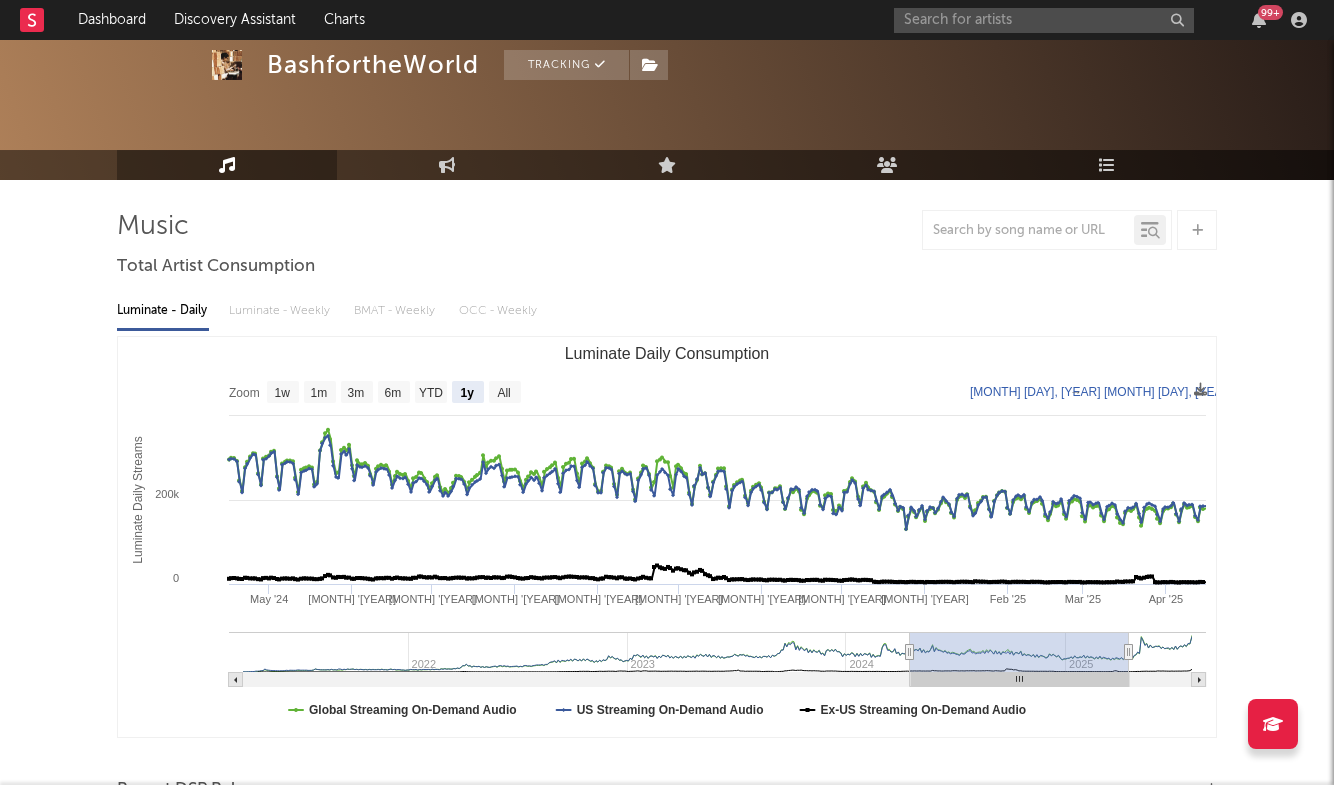 drag, startPoint x: 1028, startPoint y: 653, endPoint x: 966, endPoint y: 645, distance: 62.514 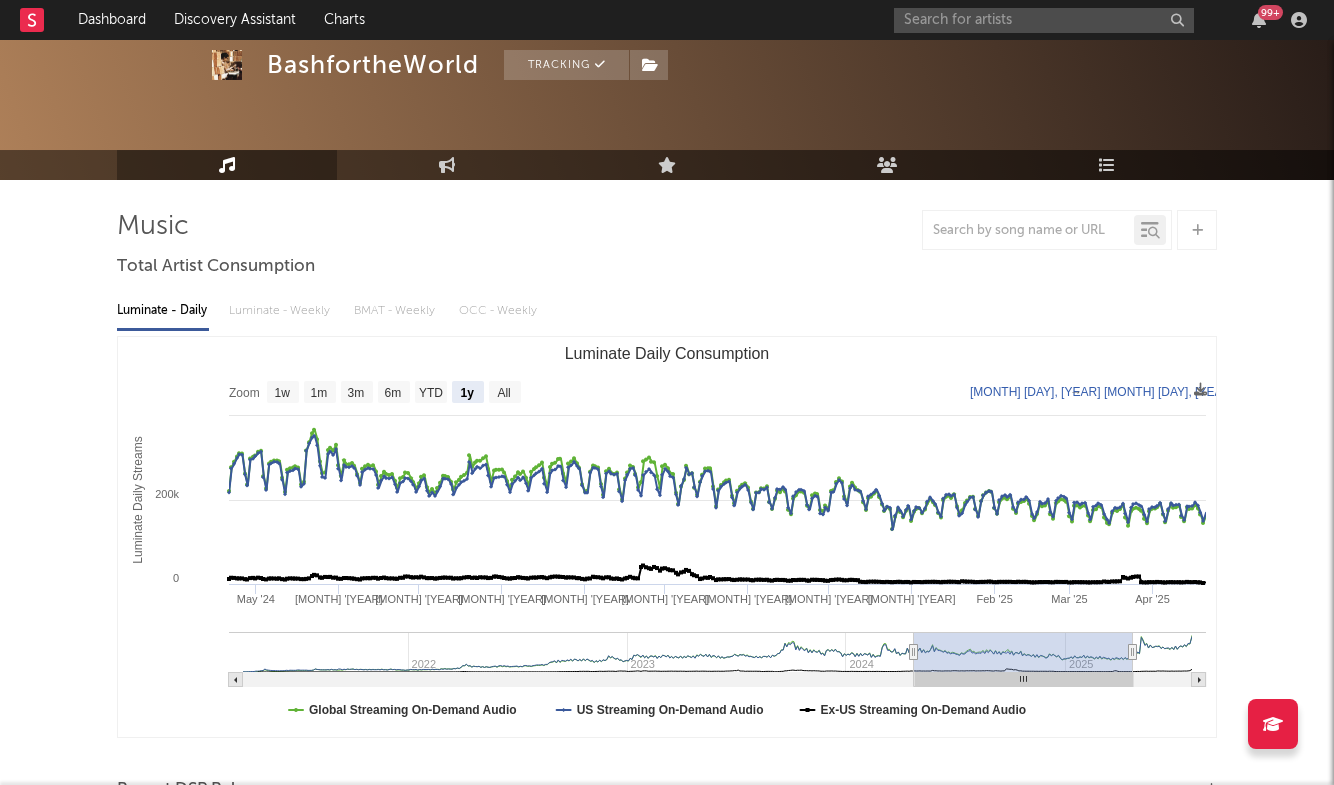 type on "[YEAR]-[MONTH]-[DAY]" 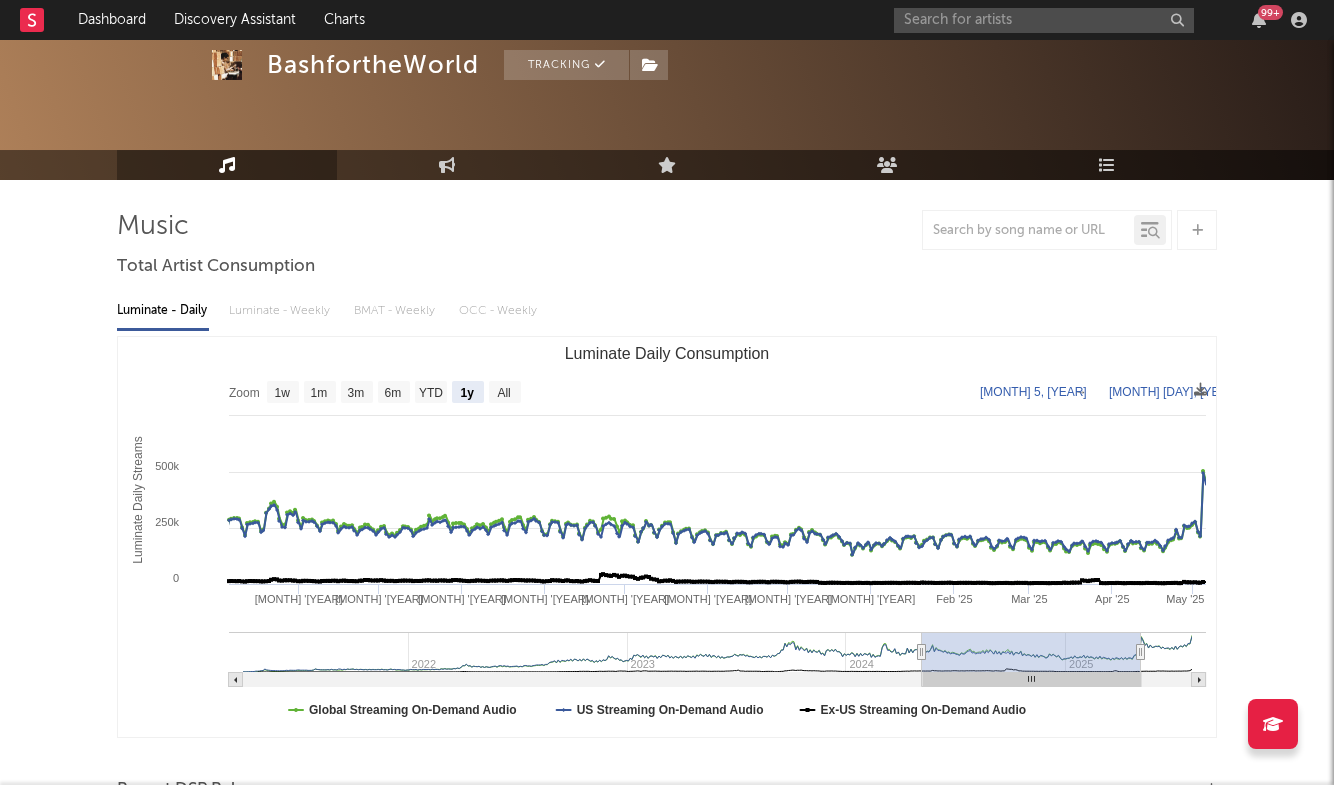 type on "[DATE]" 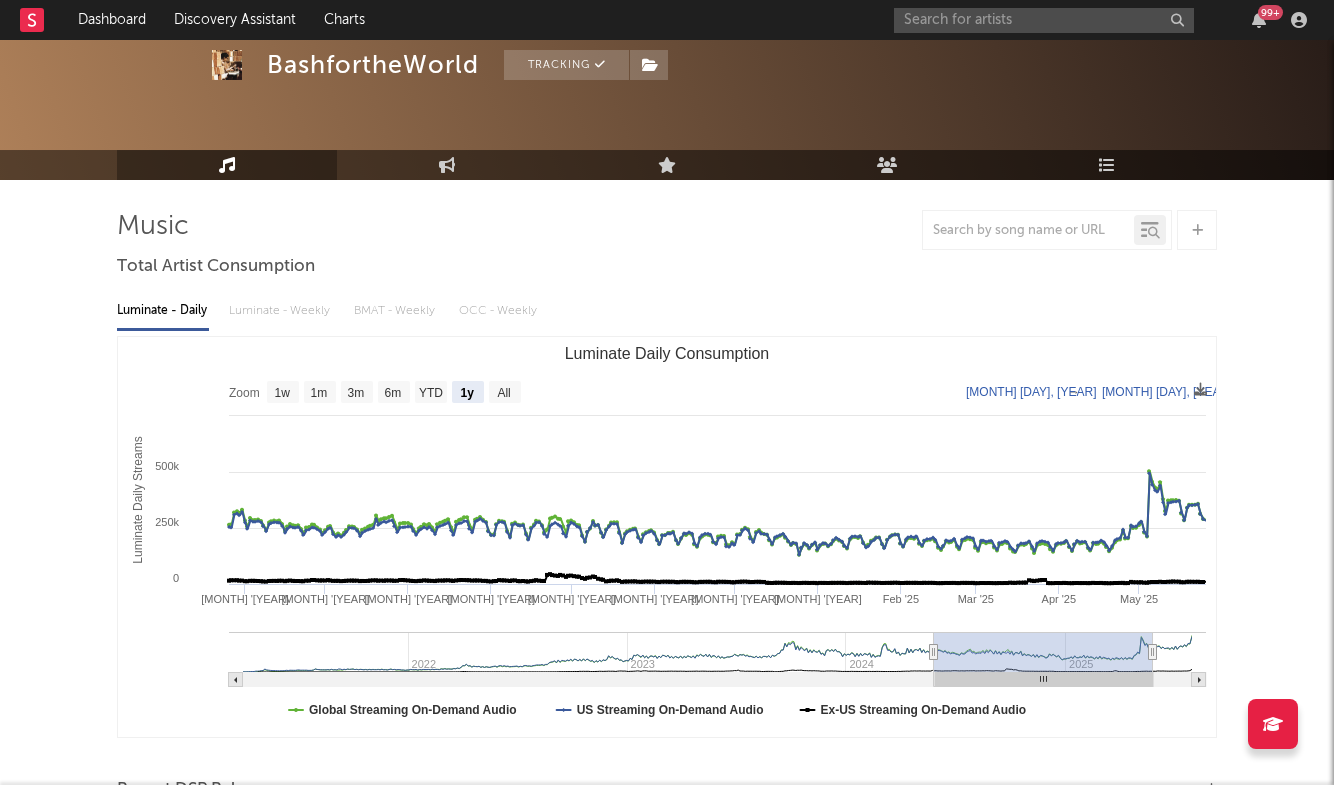type on "[YEAR]-[MONTH]-[DAY]" 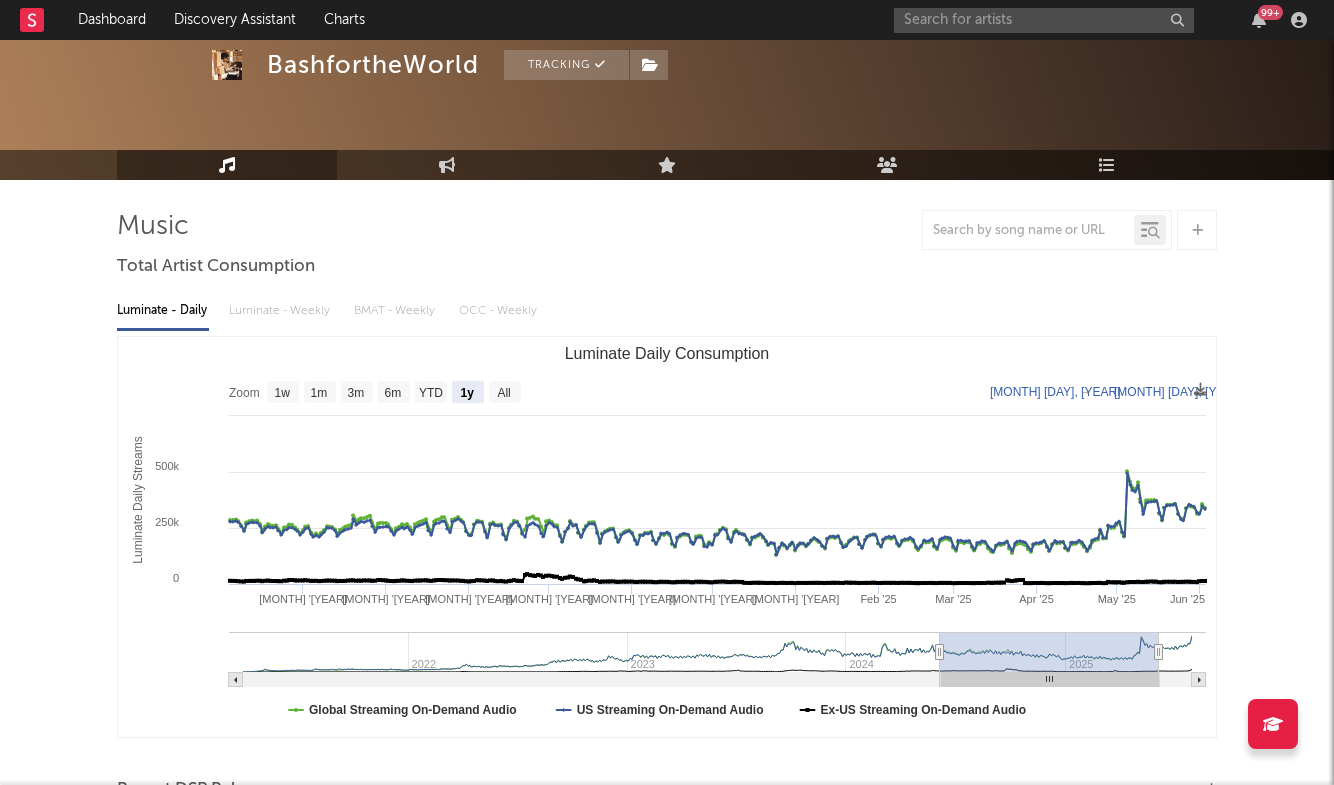 type on "[YEAR]-[MONTH]-[DAY]" 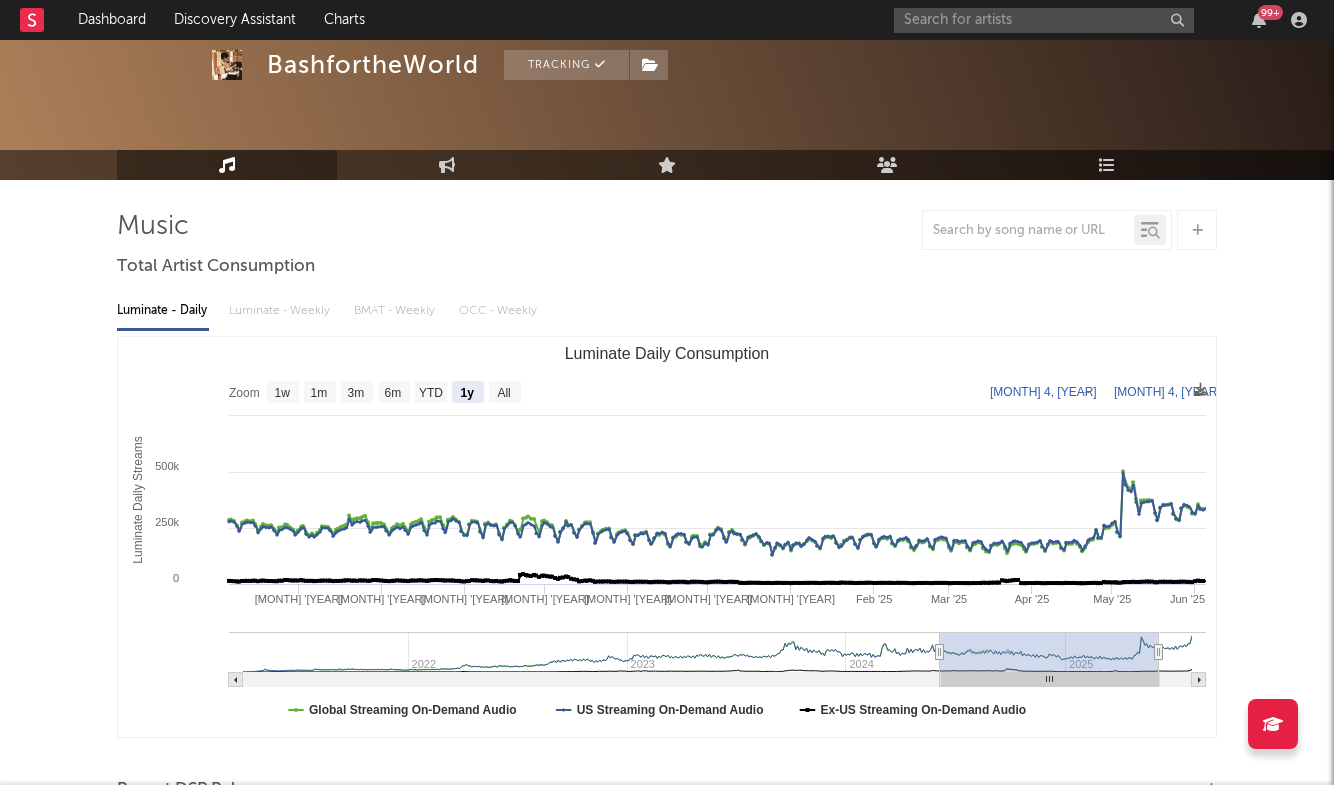 type on "[YEAR]-[MONTH]-[DAY]" 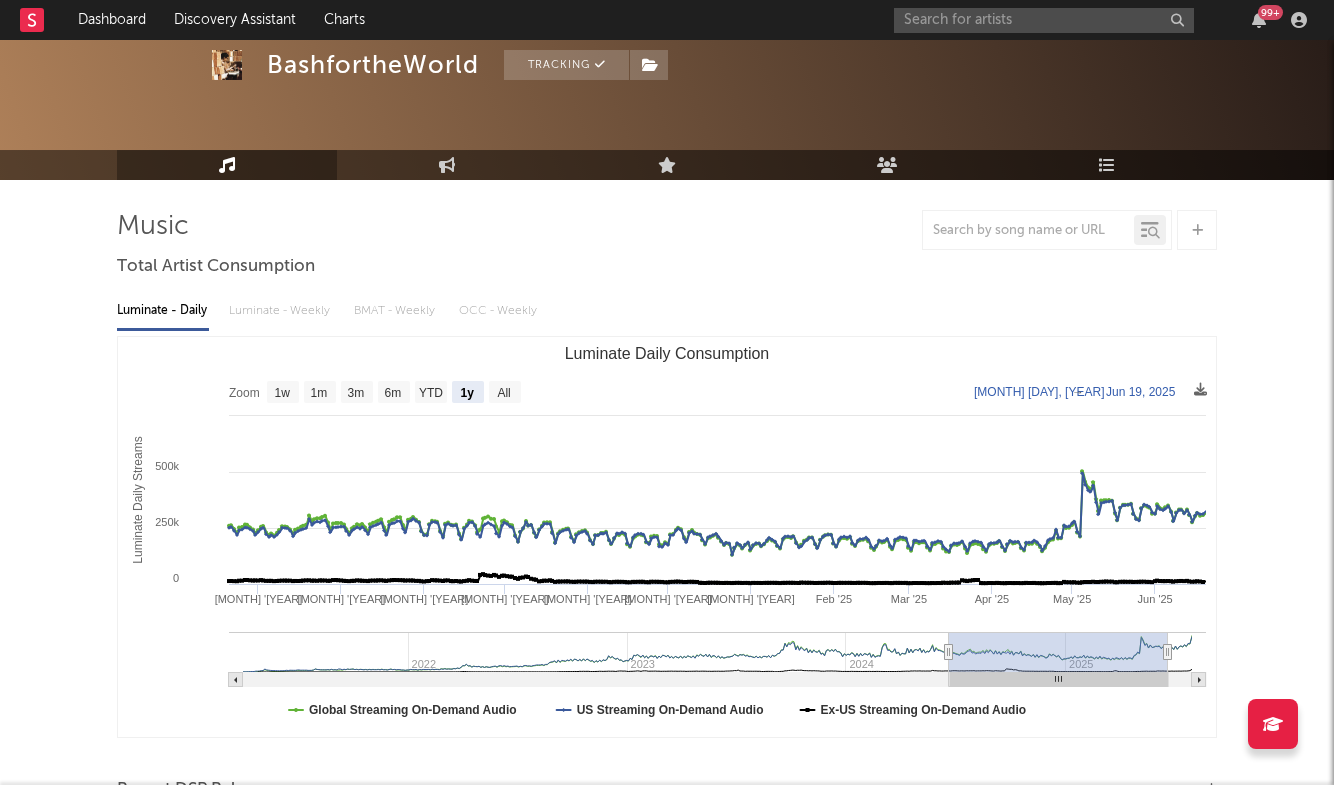 type on "[DATE]" 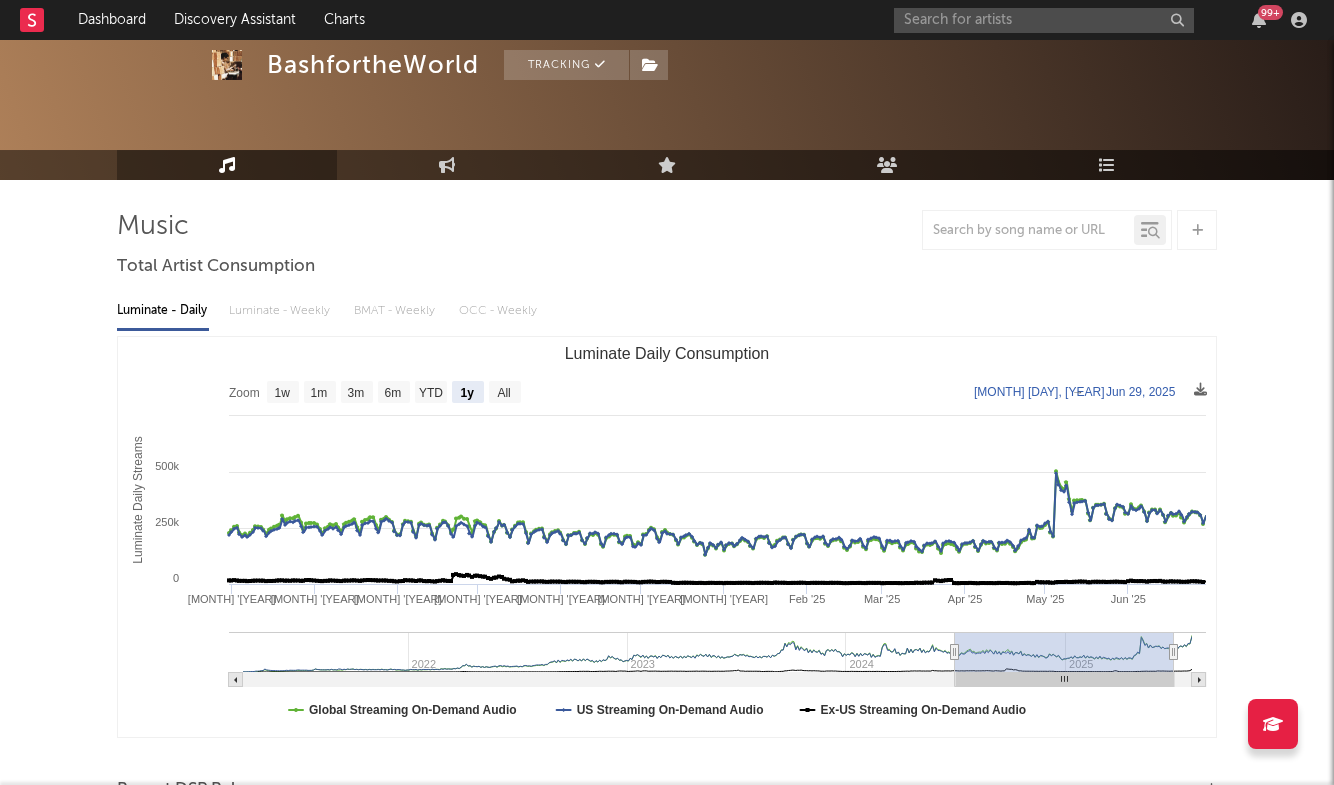 type on "[YEAR]-[MONTH]-[DAY]" 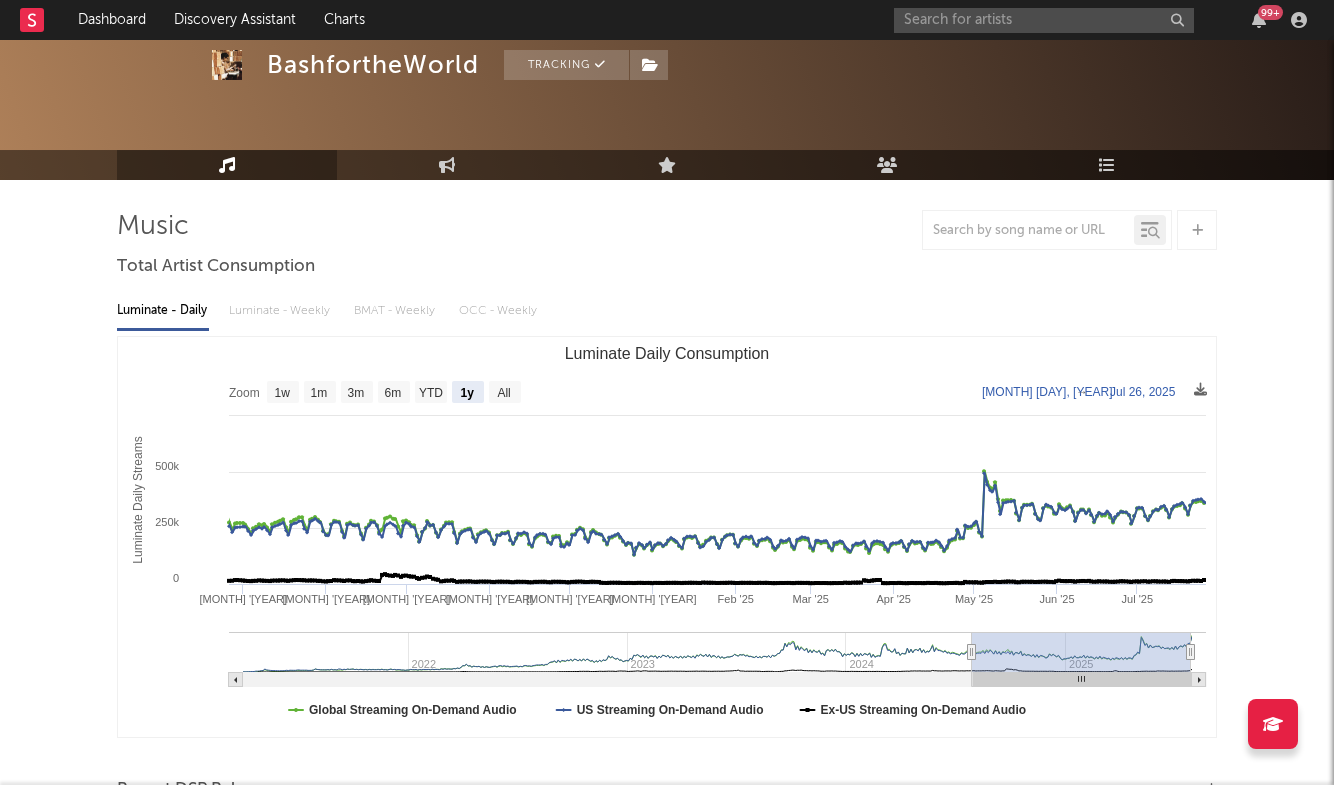 type on "[DATE]" 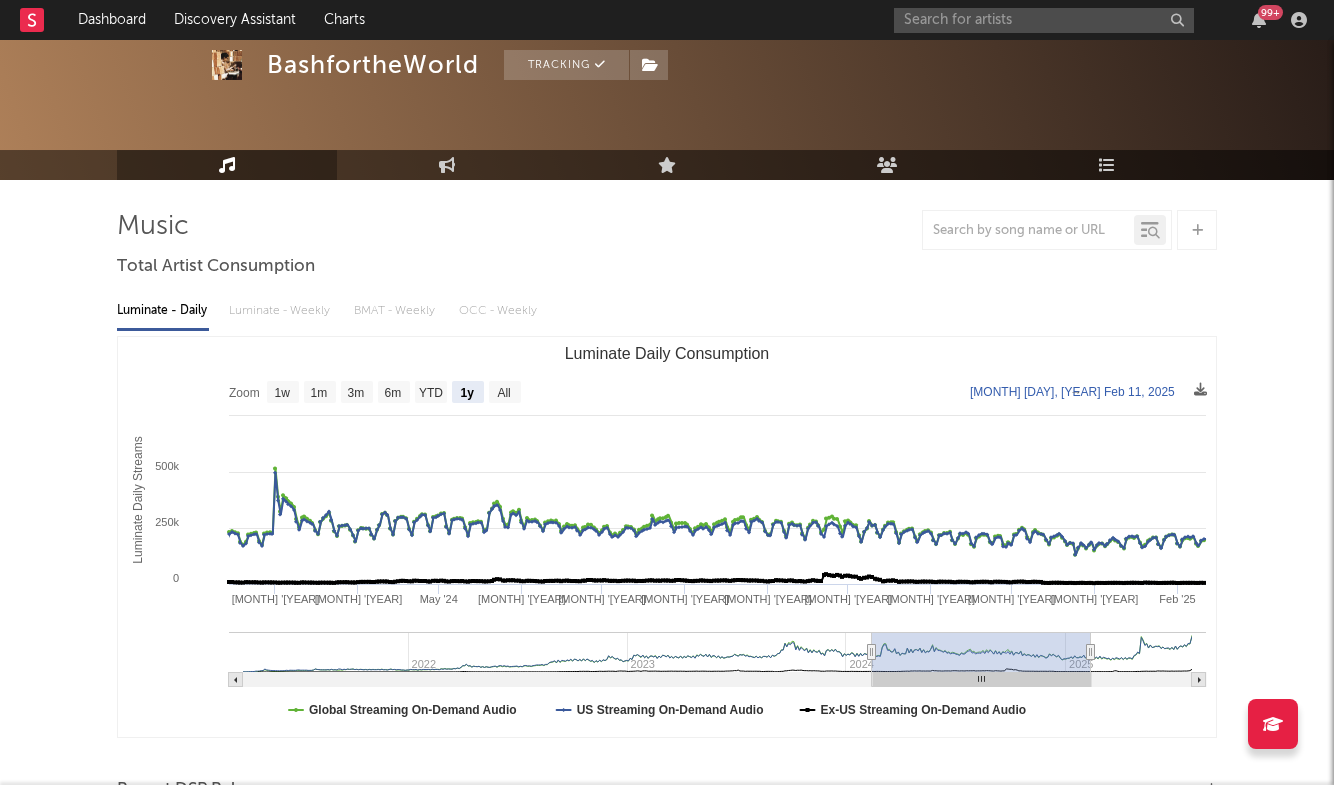 drag, startPoint x: 1051, startPoint y: 641, endPoint x: 1013, endPoint y: 644, distance: 38.118237 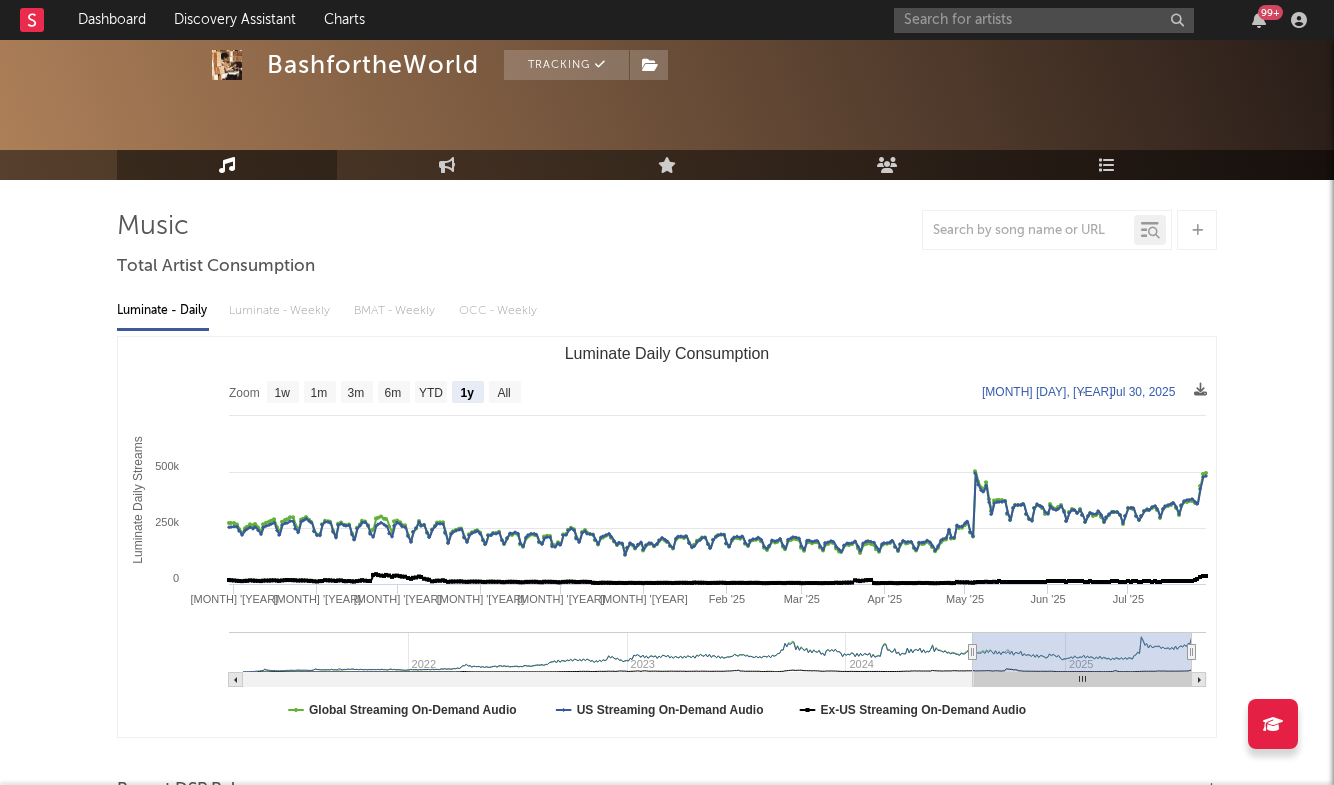 drag, startPoint x: 1019, startPoint y: 654, endPoint x: 1375, endPoint y: 646, distance: 356.08987 